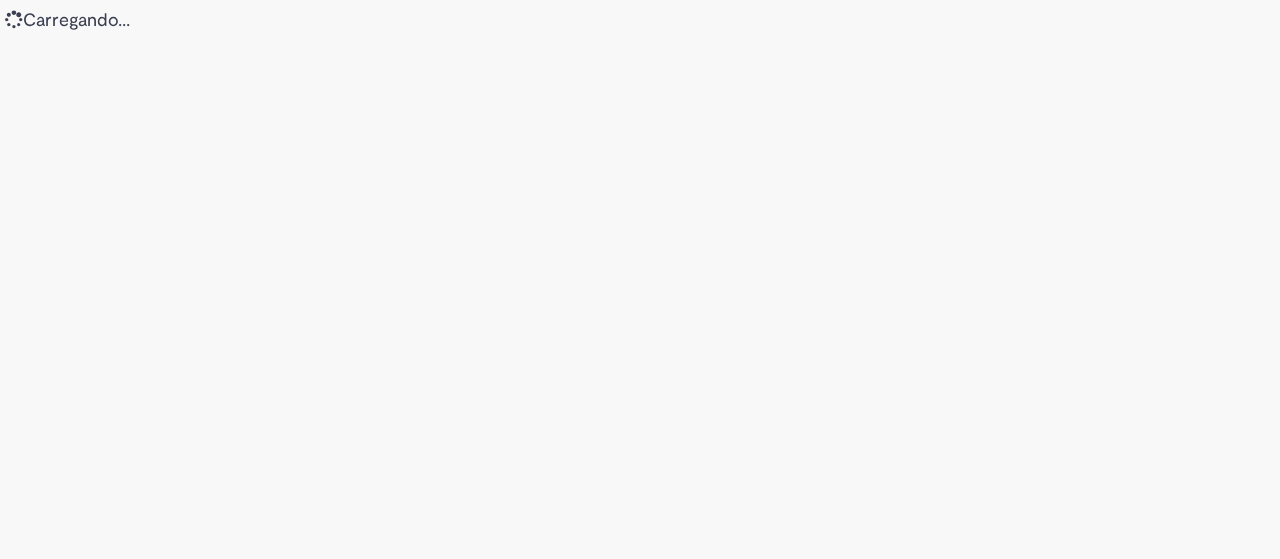 scroll, scrollTop: 0, scrollLeft: 0, axis: both 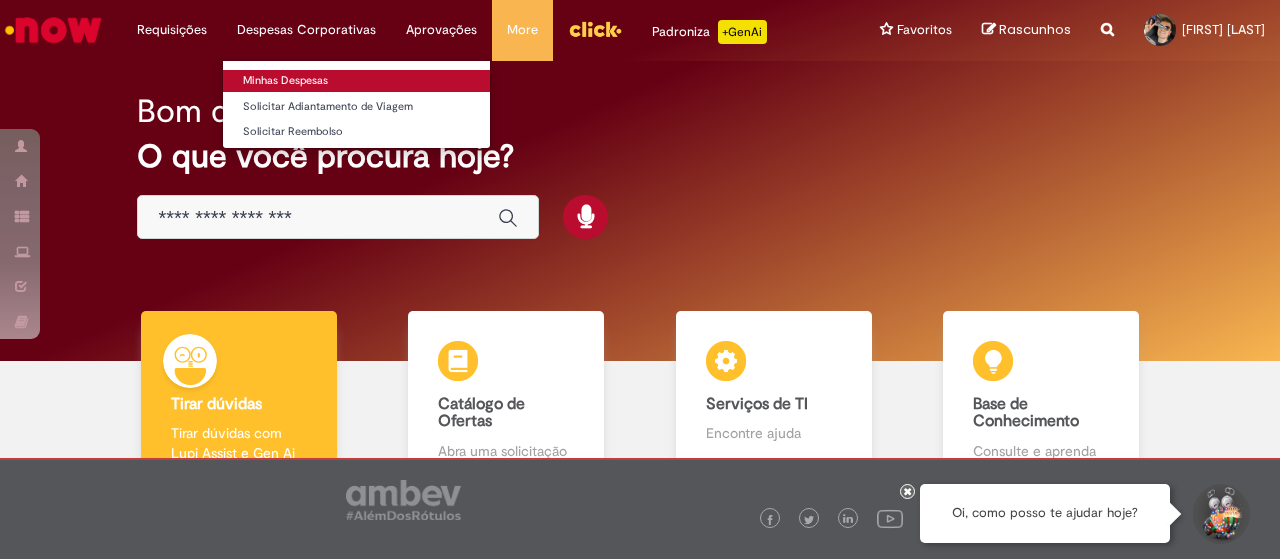 click on "Minhas Despesas" at bounding box center (356, 81) 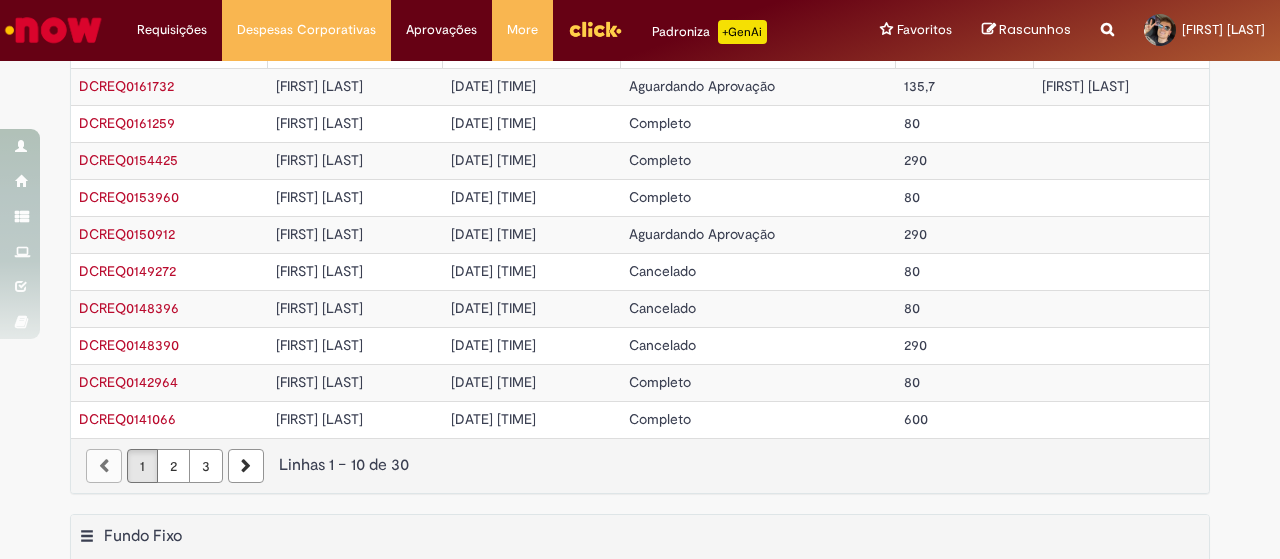 scroll, scrollTop: 0, scrollLeft: 0, axis: both 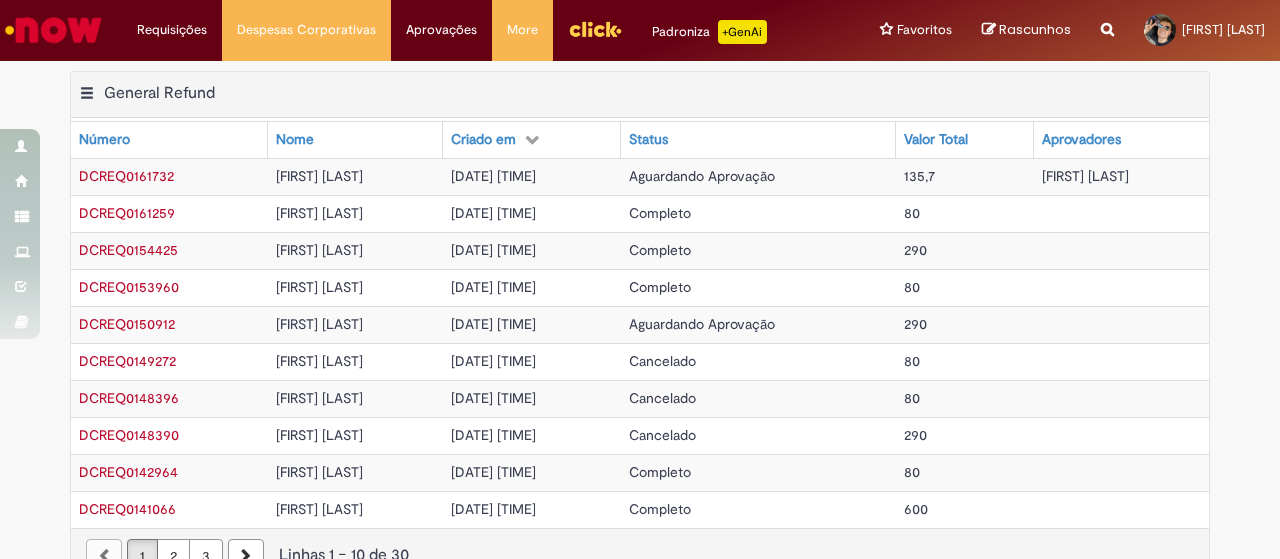 click on "Completo" at bounding box center [758, 250] 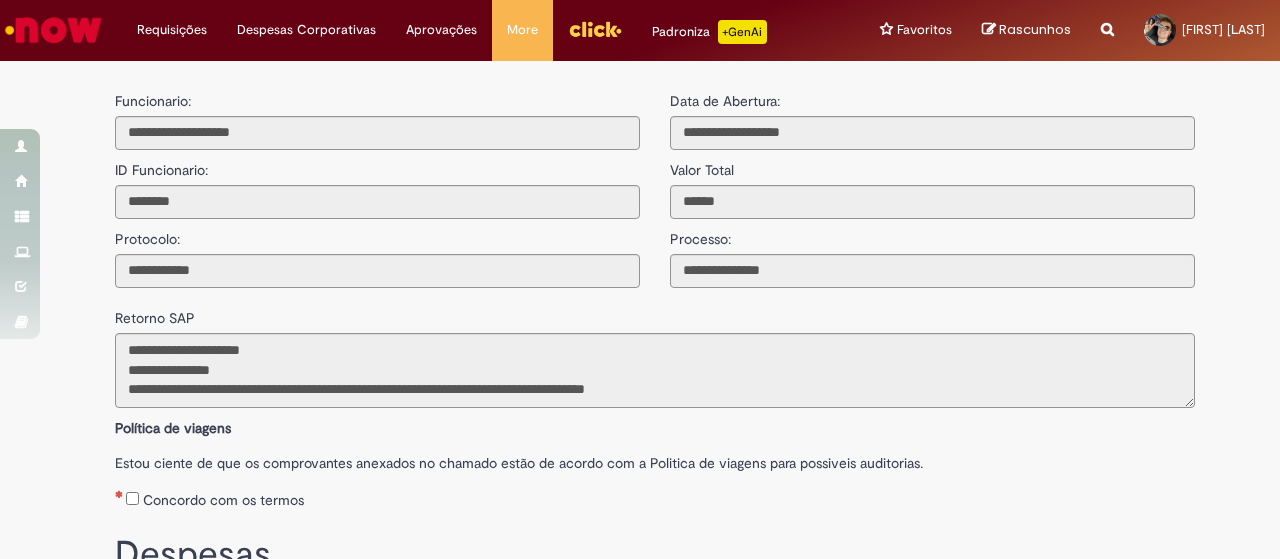scroll, scrollTop: 18, scrollLeft: 0, axis: vertical 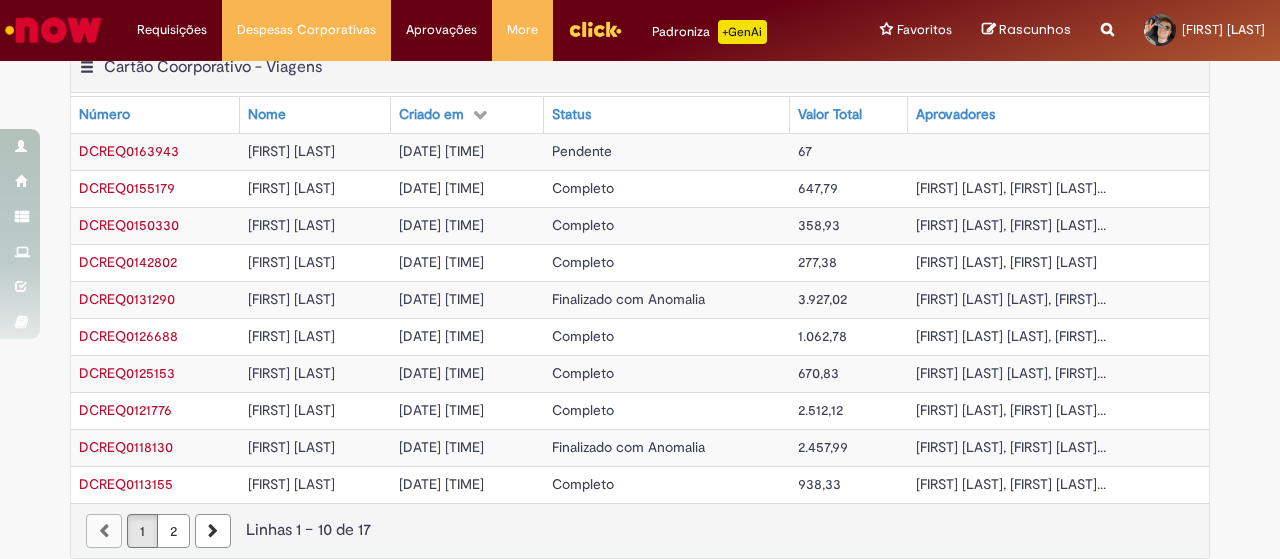 click on "Pendente" at bounding box center (667, 151) 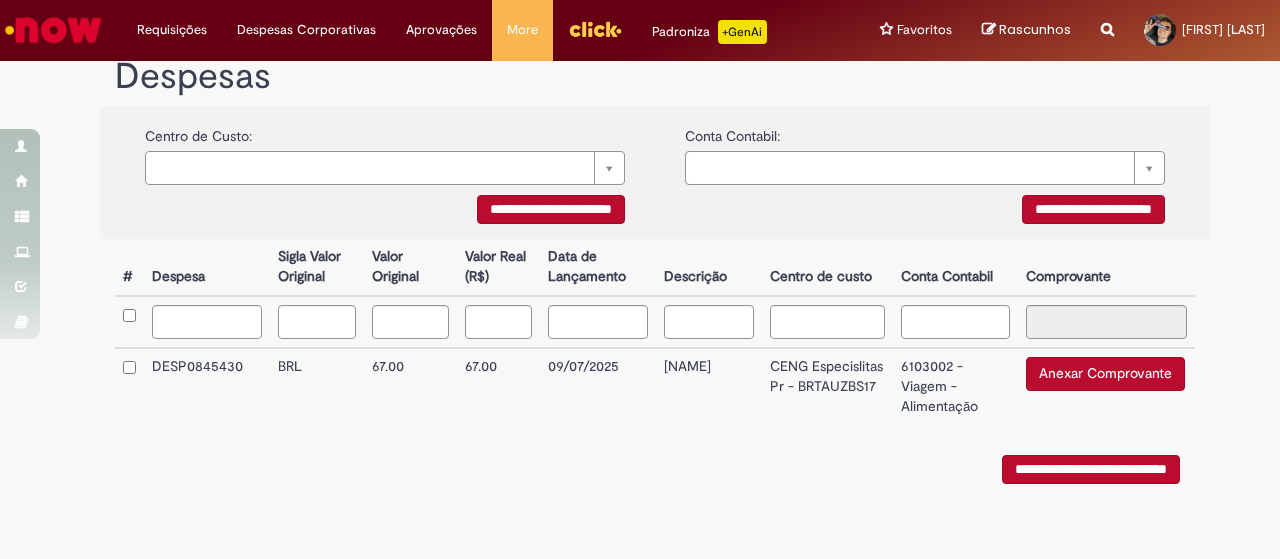 scroll, scrollTop: 408, scrollLeft: 0, axis: vertical 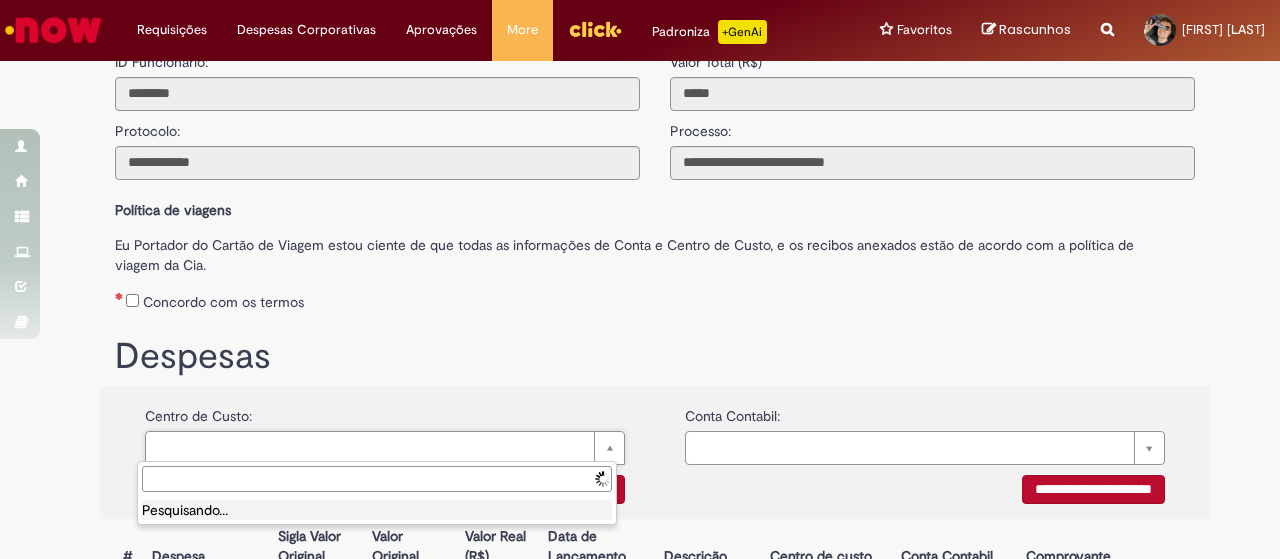 drag, startPoint x: 410, startPoint y: 457, endPoint x: 390, endPoint y: 444, distance: 23.853722 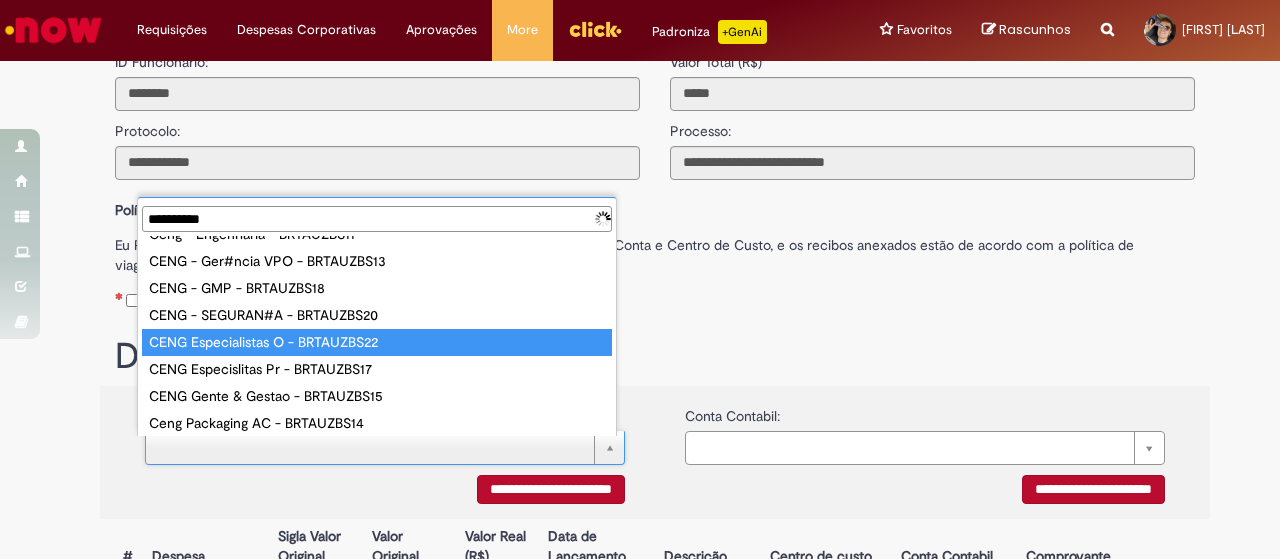 scroll, scrollTop: 0, scrollLeft: 0, axis: both 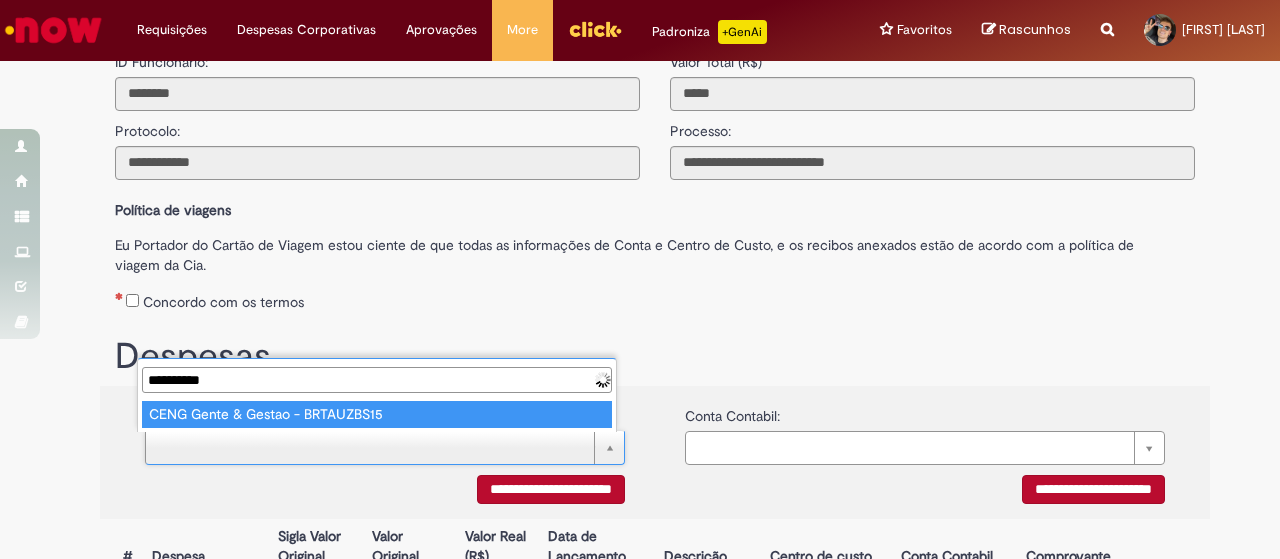 type on "**********" 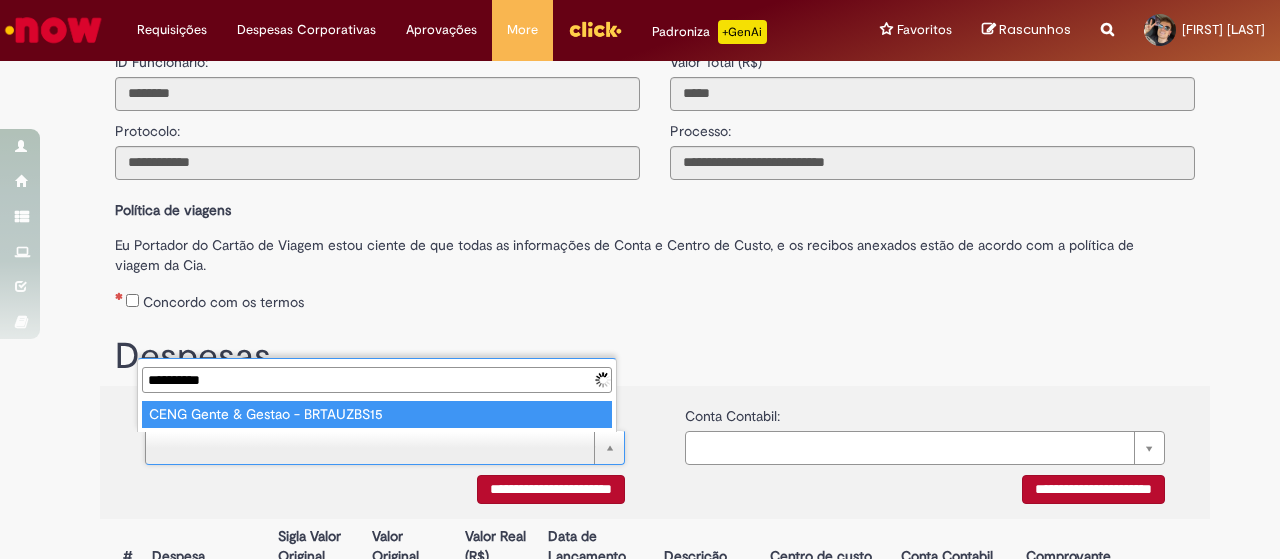 type on "**********" 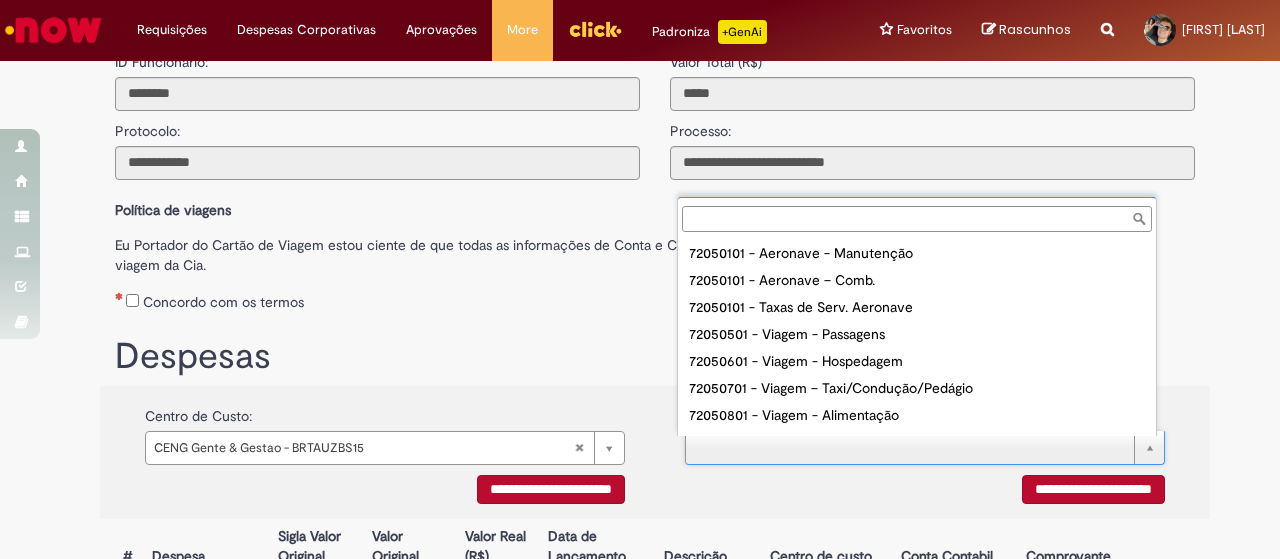 scroll, scrollTop: 100, scrollLeft: 0, axis: vertical 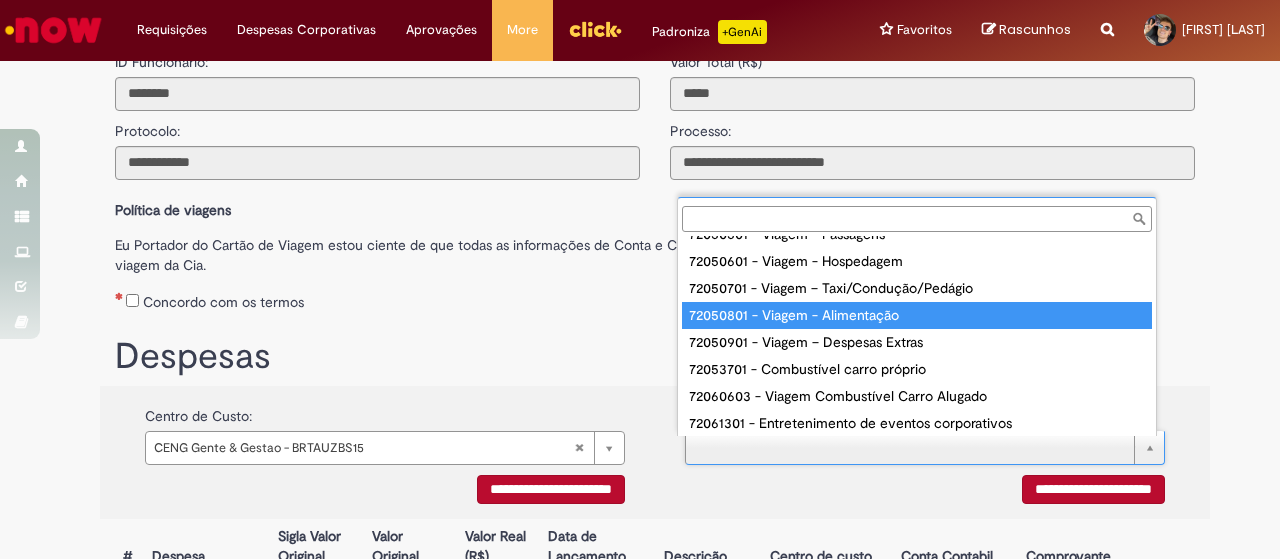 type on "**********" 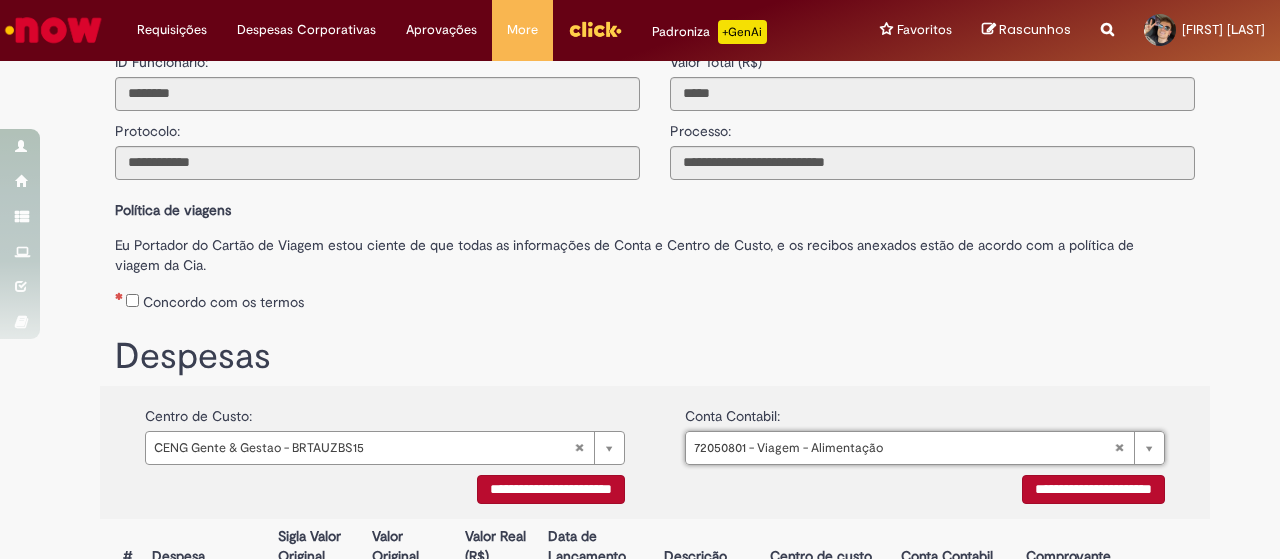 scroll, scrollTop: 308, scrollLeft: 0, axis: vertical 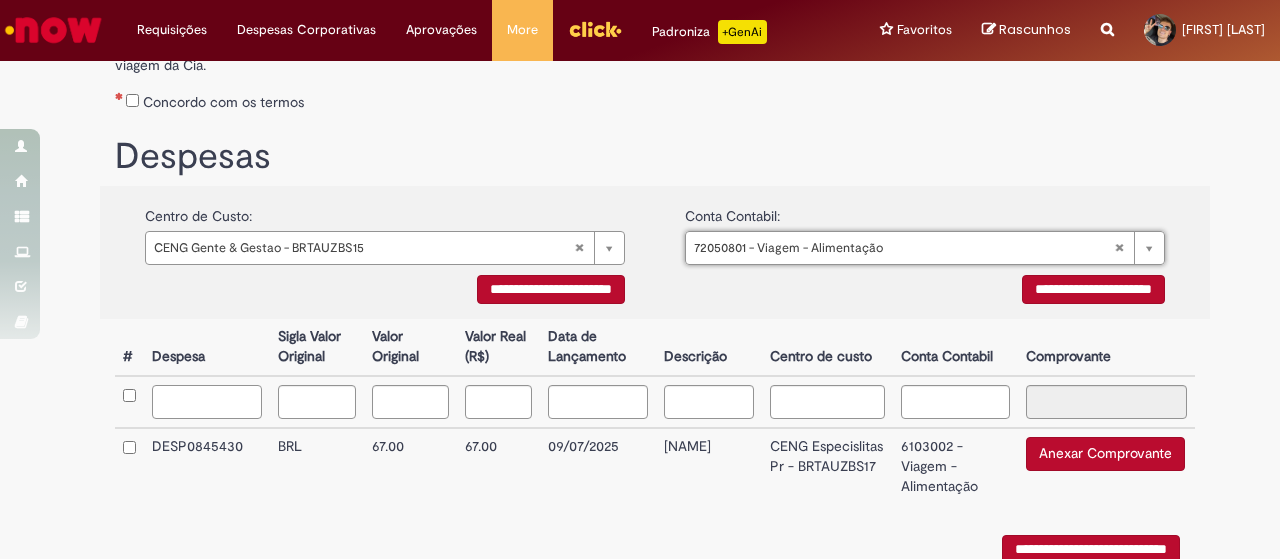 click at bounding box center [207, 402] 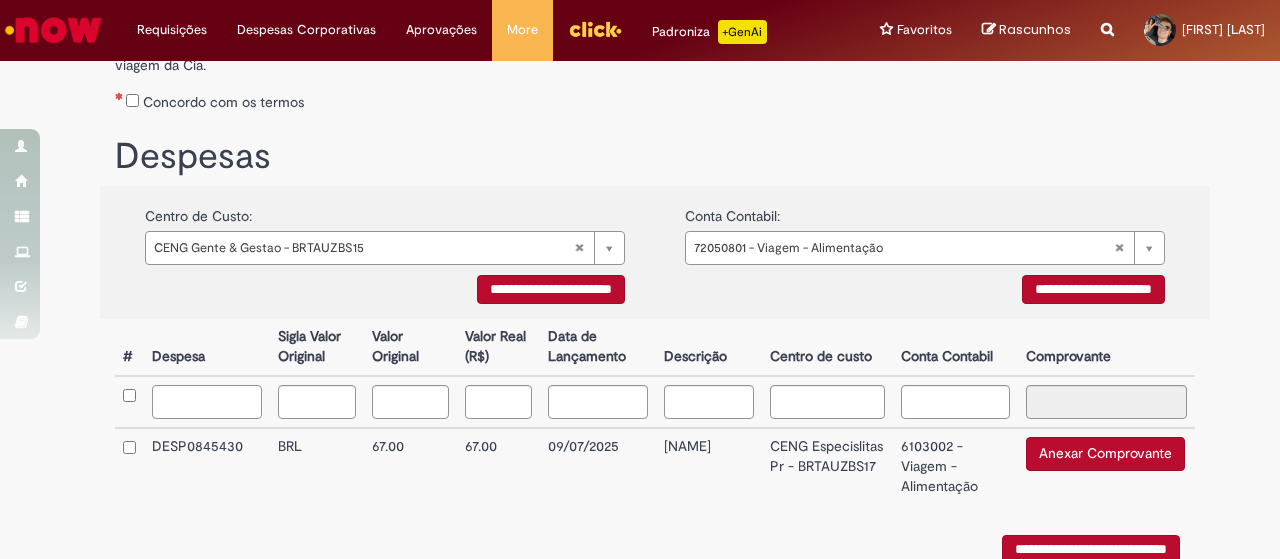 scroll, scrollTop: 408, scrollLeft: 0, axis: vertical 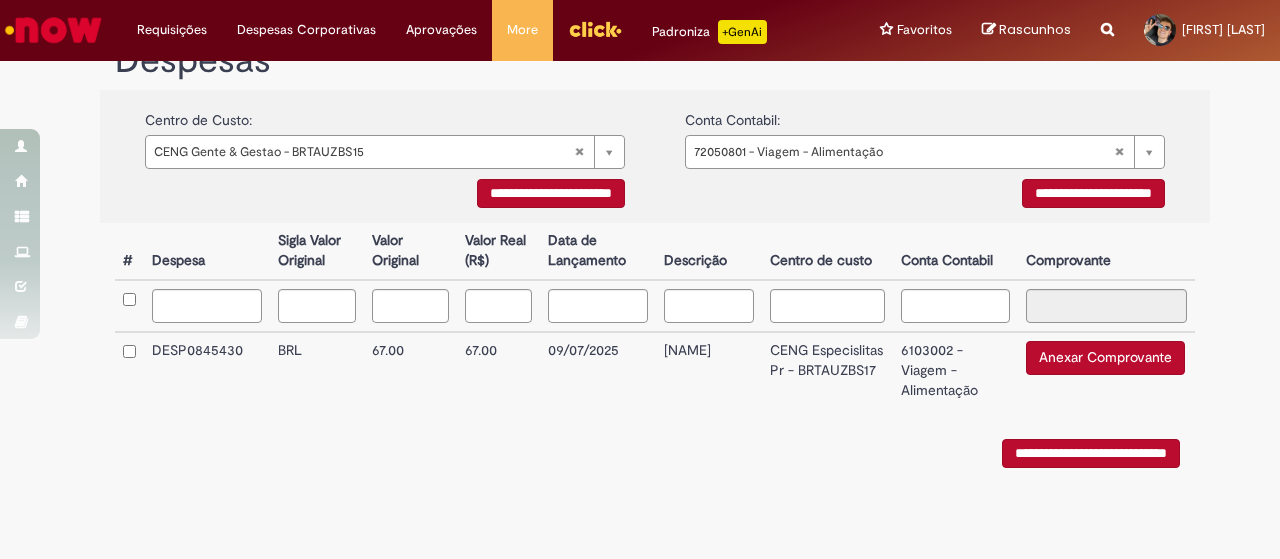 click on "**********" at bounding box center [551, 193] 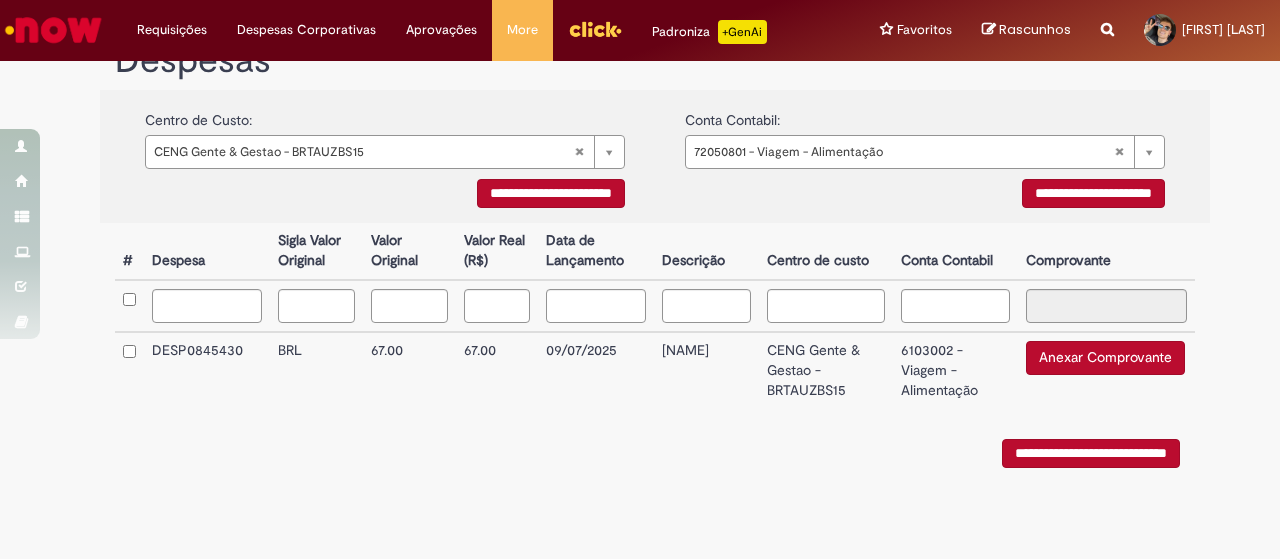 click on "Anexar Comprovante" at bounding box center (1105, 358) 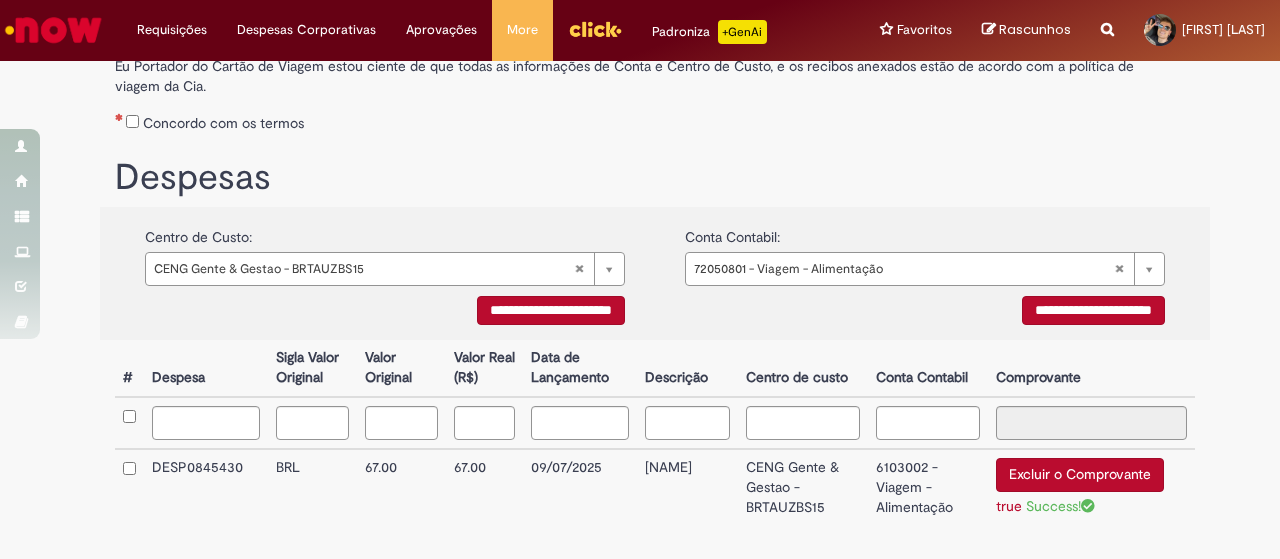 scroll, scrollTop: 432, scrollLeft: 0, axis: vertical 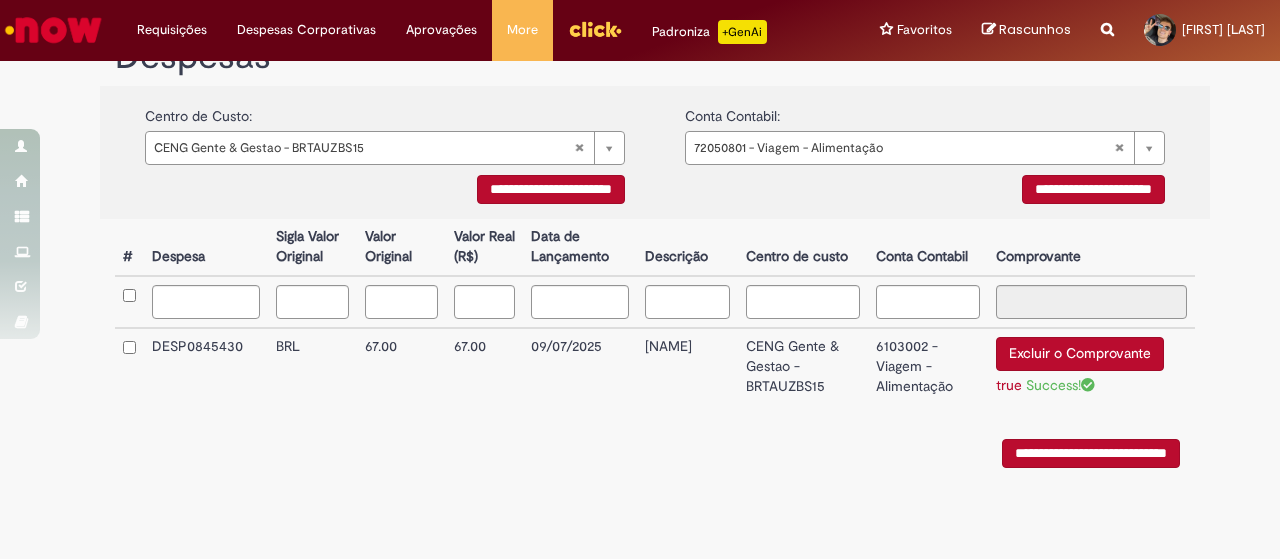 click on "**********" at bounding box center (1091, 453) 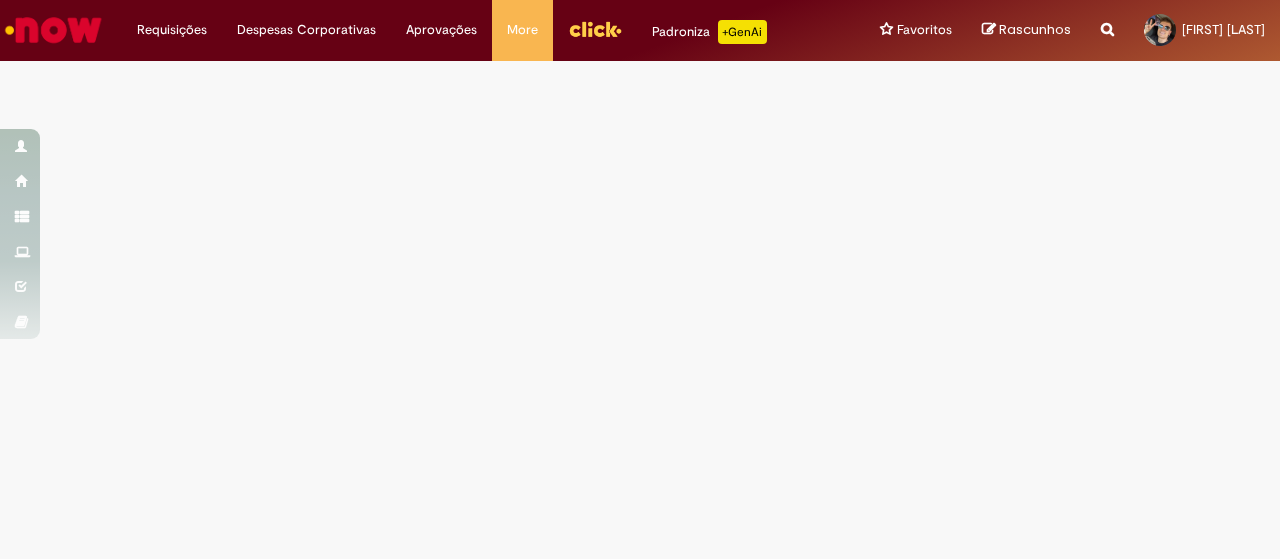 scroll, scrollTop: 0, scrollLeft: 0, axis: both 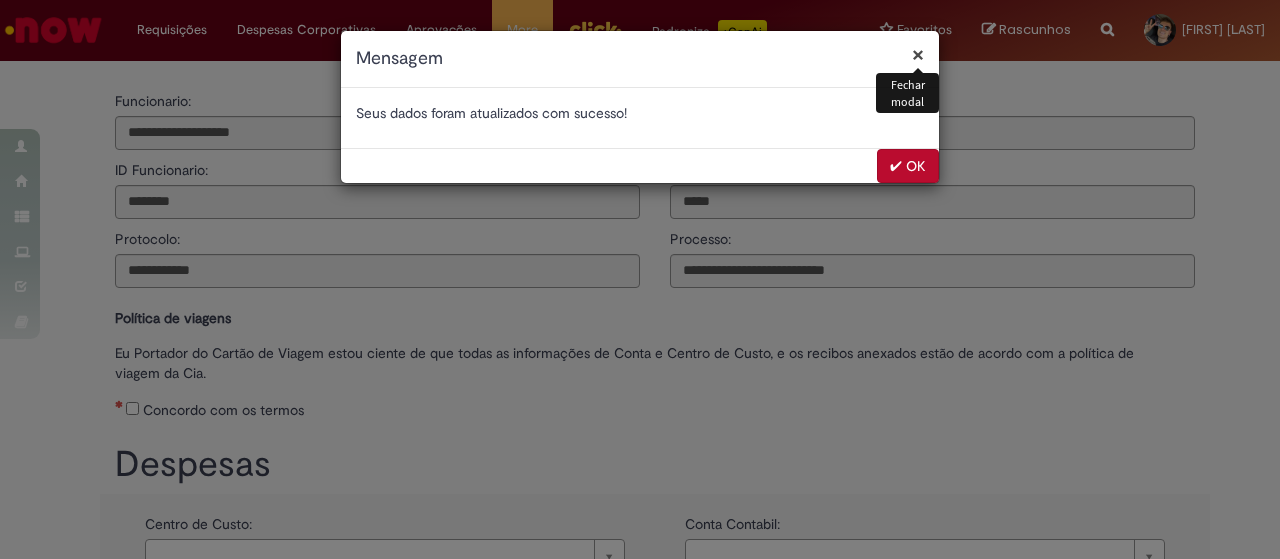 click on "✔ OK" at bounding box center (908, 166) 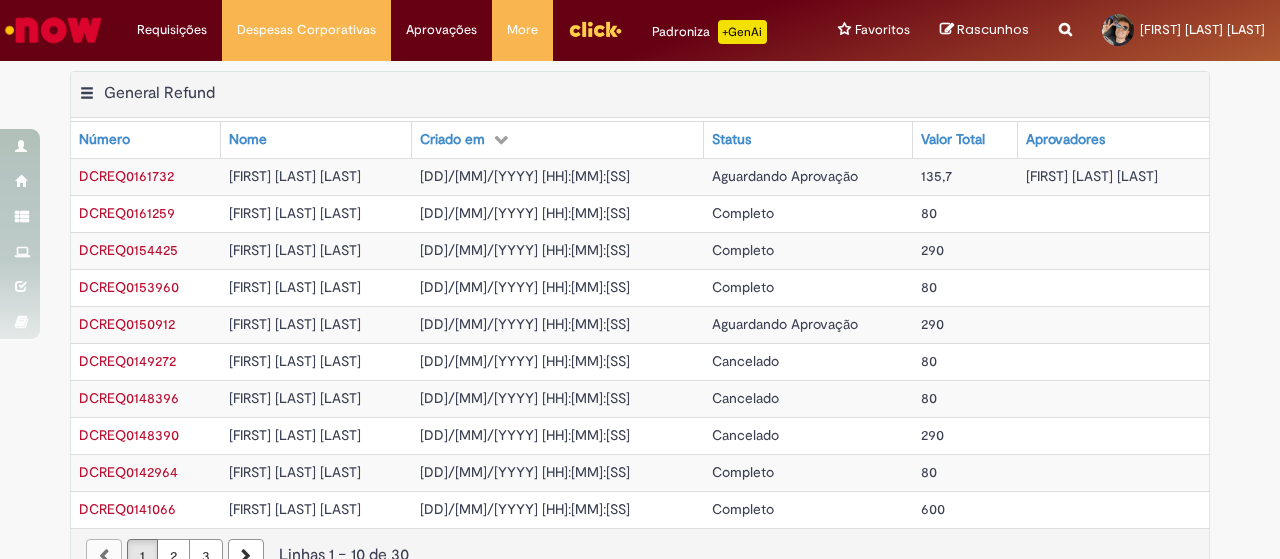 scroll, scrollTop: 0, scrollLeft: 0, axis: both 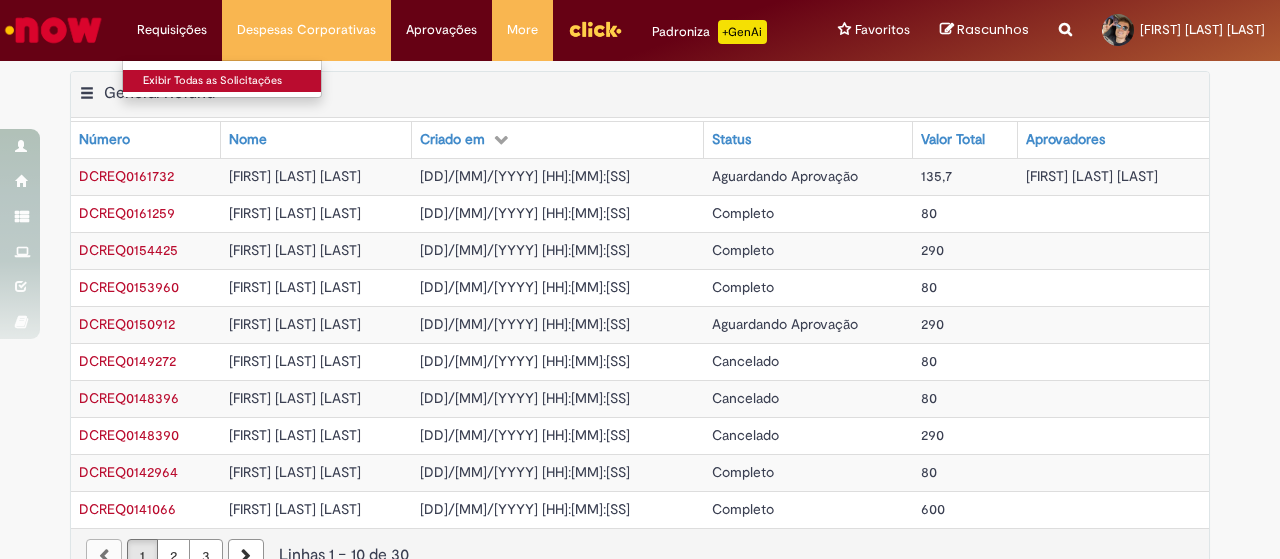 click on "Exibir Todas as Solicitações" at bounding box center (233, 81) 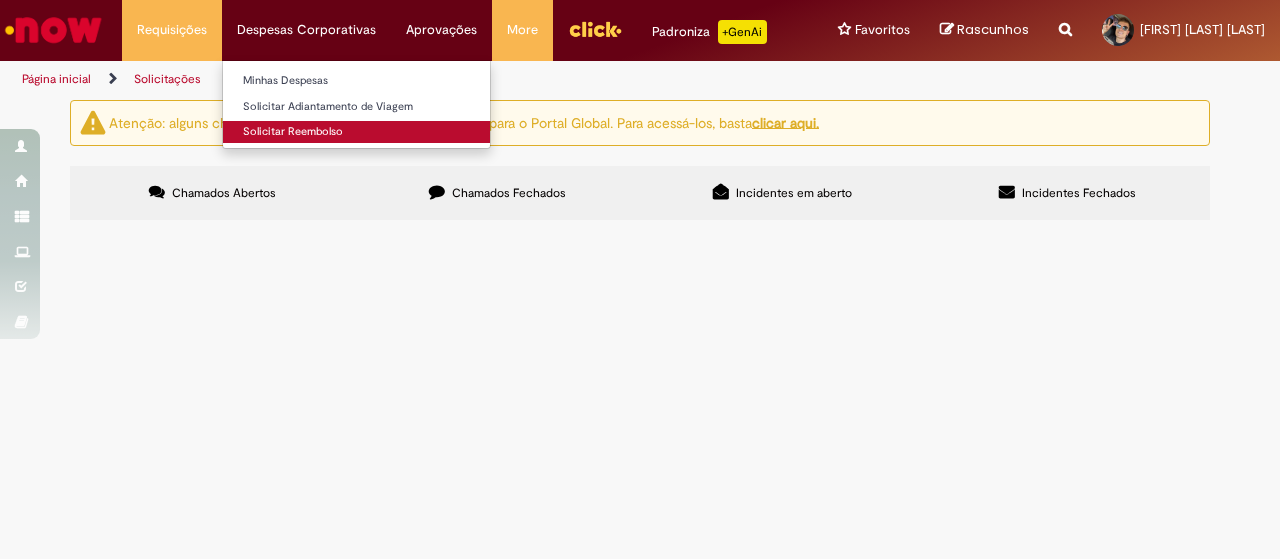 click on "Solicitar Reembolso" at bounding box center (356, 132) 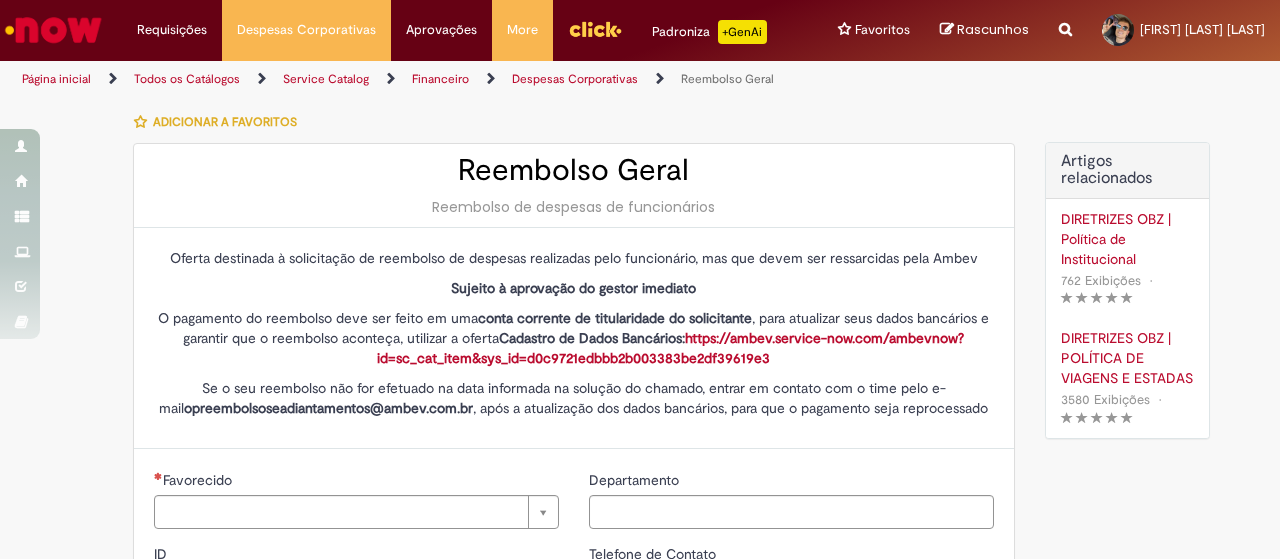 type on "********" 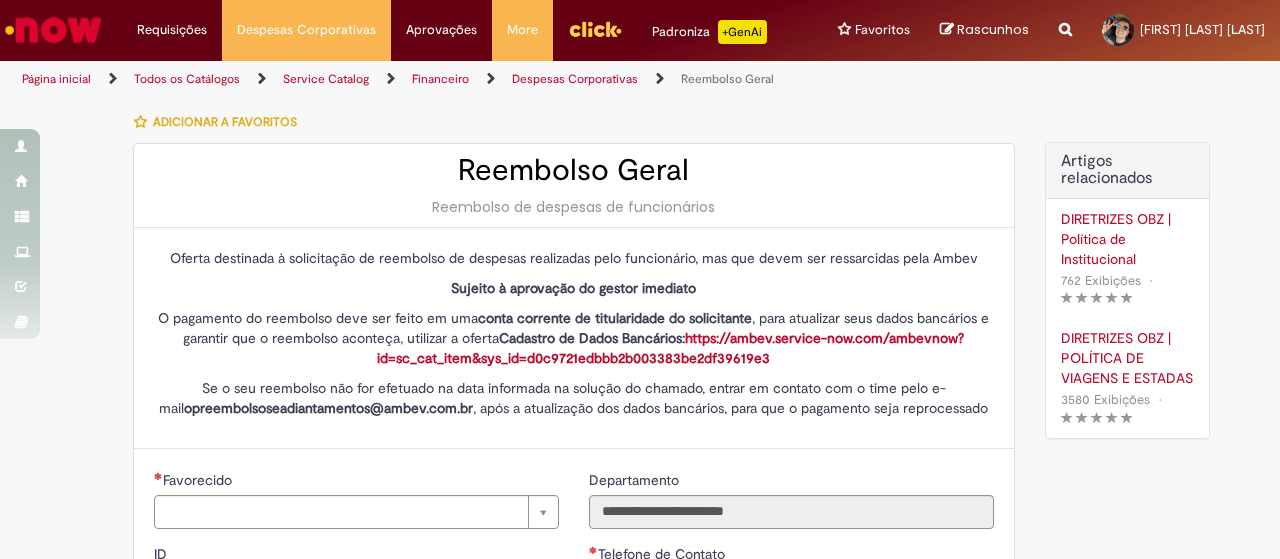 type on "**********" 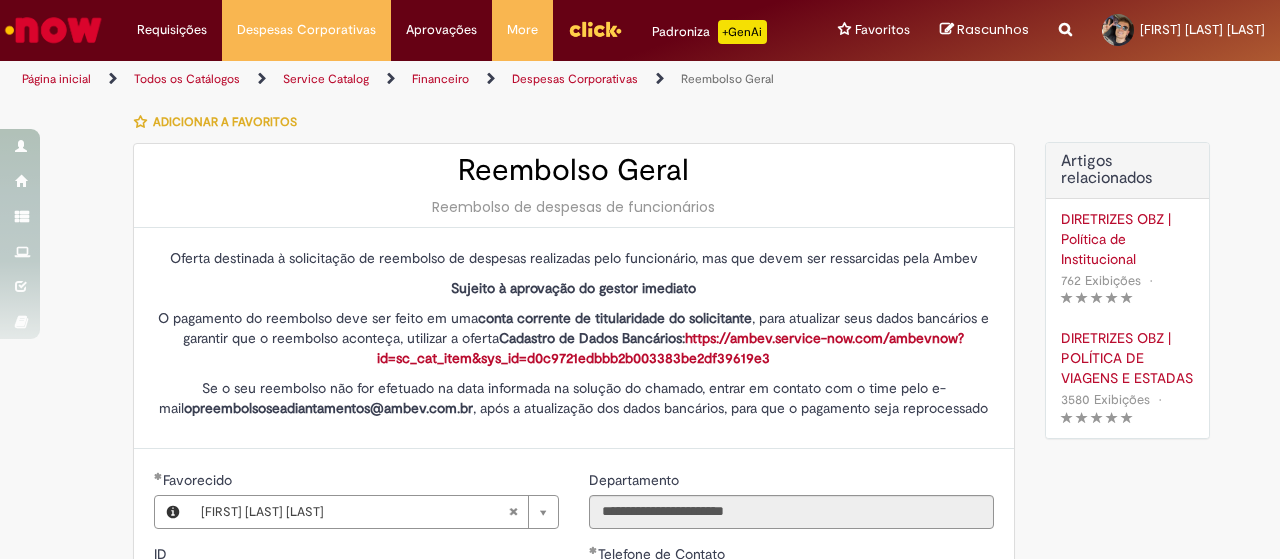 type on "**********" 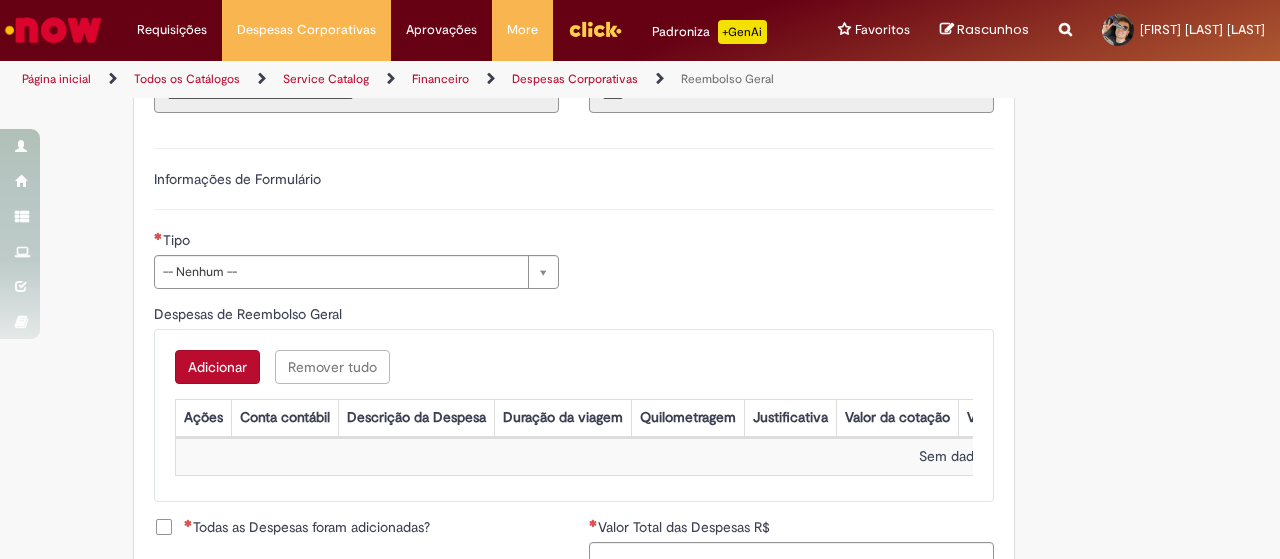 scroll, scrollTop: 700, scrollLeft: 0, axis: vertical 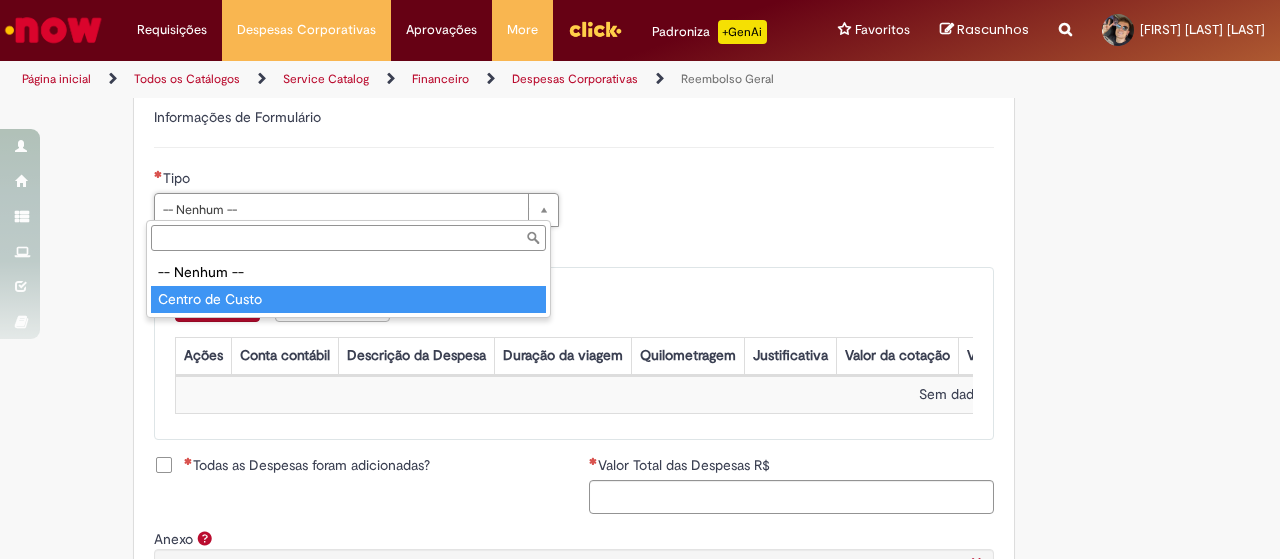 type on "**********" 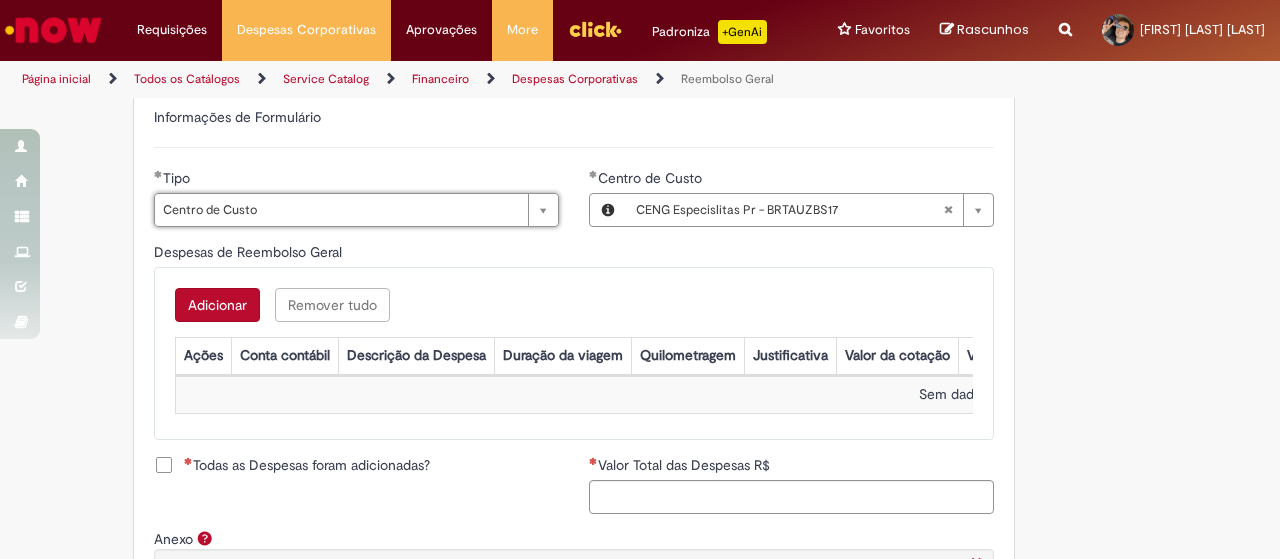 type 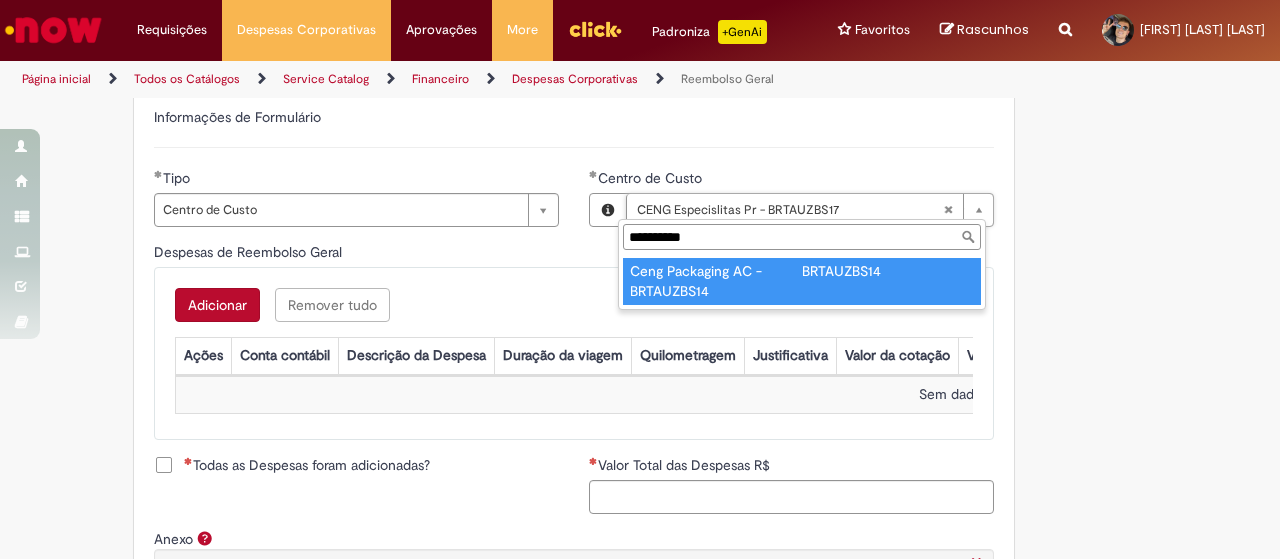 type on "**********" 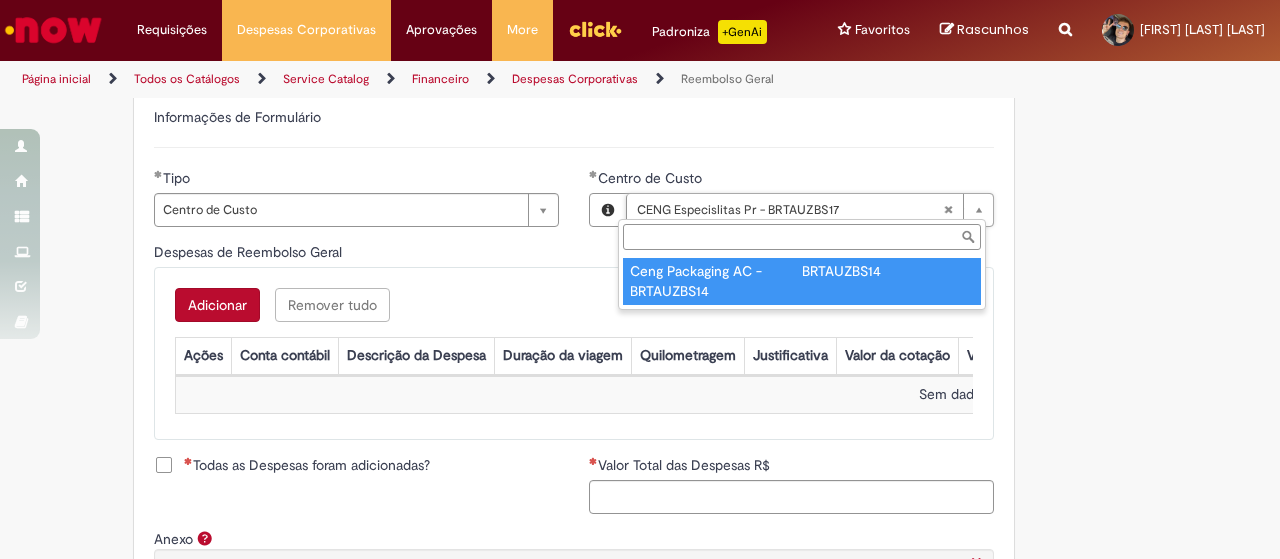 scroll, scrollTop: 0, scrollLeft: 214, axis: horizontal 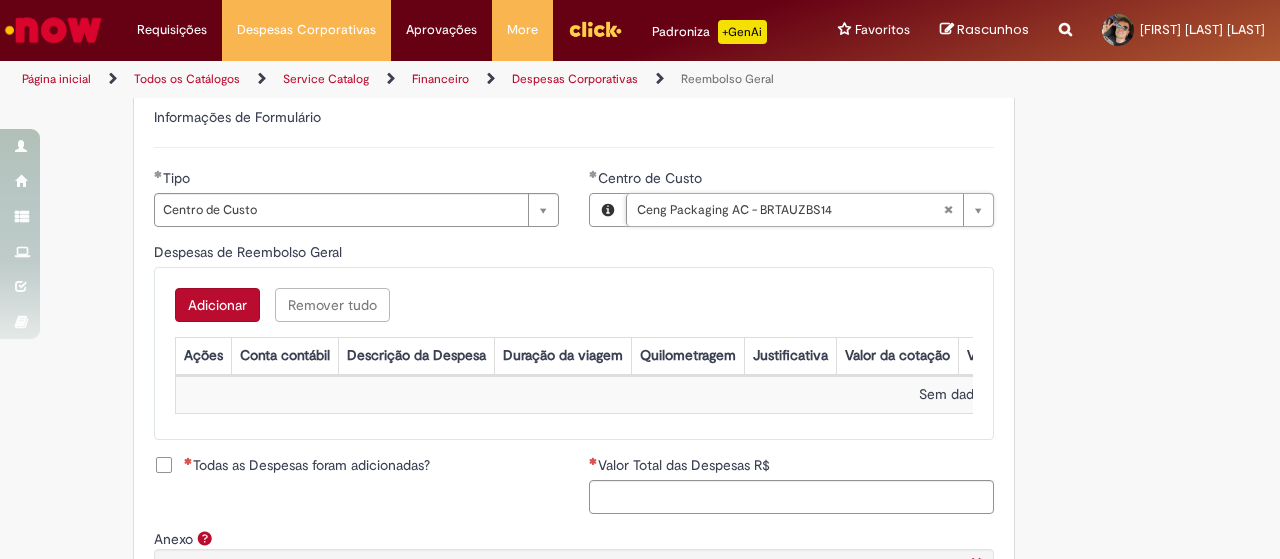 click on "Adicionar a Favoritos
Reembolso Geral
Reembolso de despesas de funcionários
Oferta destinada à solicitação de reembolso de despesas realizadas pelo funcionário, mas que devem ser ressarcidas pela Ambev
Sujeito à aprovação do gestor imediato
O pagamento do reembolso deve ser feito em uma  conta corrente de titularidade do solicitante , para atualizar seus dados bancários e garantir que o reembolso aconteça, utilizar a oferta  Cadastro de Dados Bancários:  https://ambev.service-now.com/ambevnow?id=sc_cat_item&sys_id=d0c9721edbbb2b003383be2df39619e3
Se o seu reembolso não for efetuado na data informada na solução do chamado, entrar em contato com o time pelo e-mail  opreembolsoseadiantamentos@ambev.com.br , após a atualização dos dados bancários, para que o pagamento seja reprocessado
sap a integrar ** Country Code **" at bounding box center [640, 90] 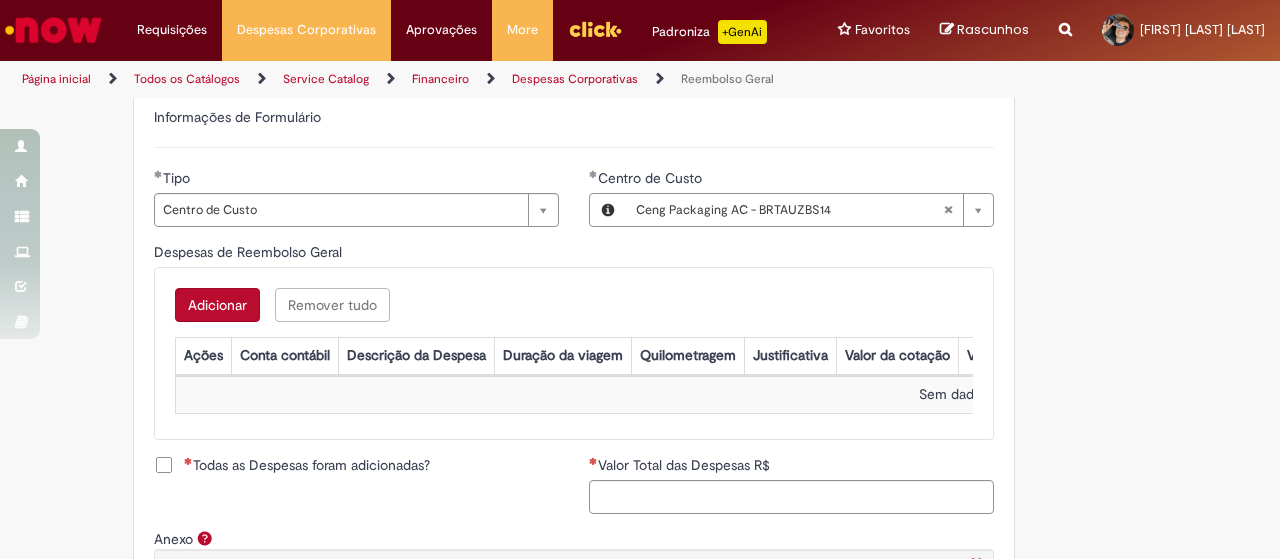 scroll, scrollTop: 0, scrollLeft: 0, axis: both 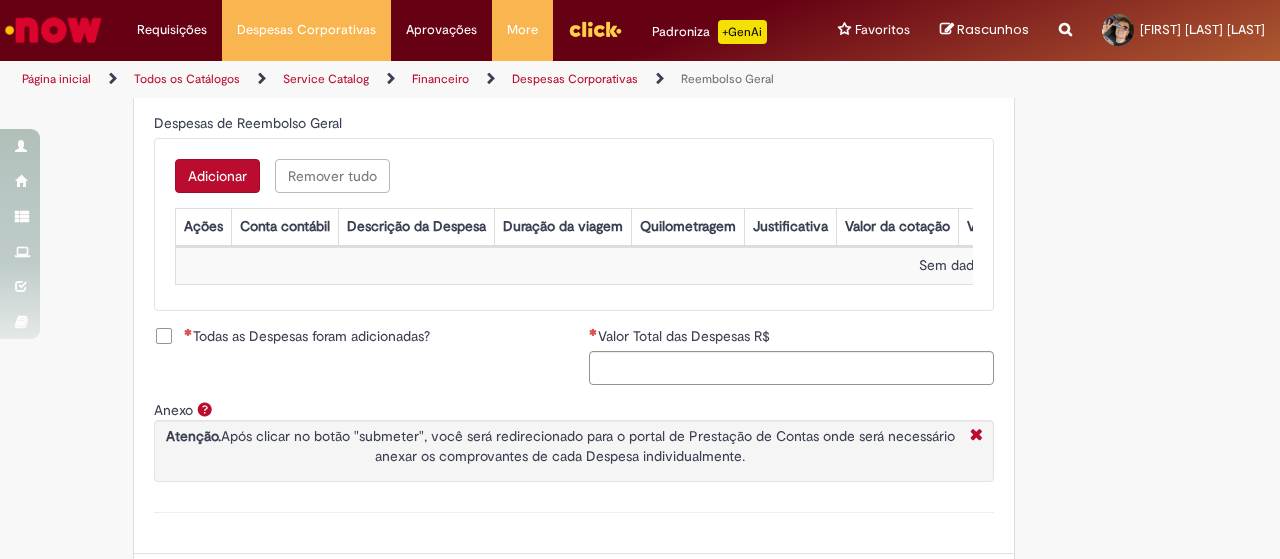 click on "Adicionar a Favoritos
Reembolso Geral
Reembolso de despesas de funcionários
Oferta destinada à solicitação de reembolso de despesas realizadas pelo funcionário, mas que devem ser ressarcidas pela Ambev
Sujeito à aprovação do gestor imediato
O pagamento do reembolso deve ser feito em uma  conta corrente de titularidade do solicitante , para atualizar seus dados bancários e garantir que o reembolso aconteça, utilizar a oferta  Cadastro de Dados Bancários:  https://ambev.service-now.com/ambevnow?id=sc_cat_item&sys_id=d0c9721edbbb2b003383be2df39619e3
Se o seu reembolso não for efetuado na data informada na solução do chamado, entrar em contato com o time pelo e-mail  opreembolsoseadiantamentos@ambev.com.br , após a atualização dos dados bancários, para que o pagamento seja reprocessado
sap a integrar ** Country Code **" at bounding box center (640, -39) 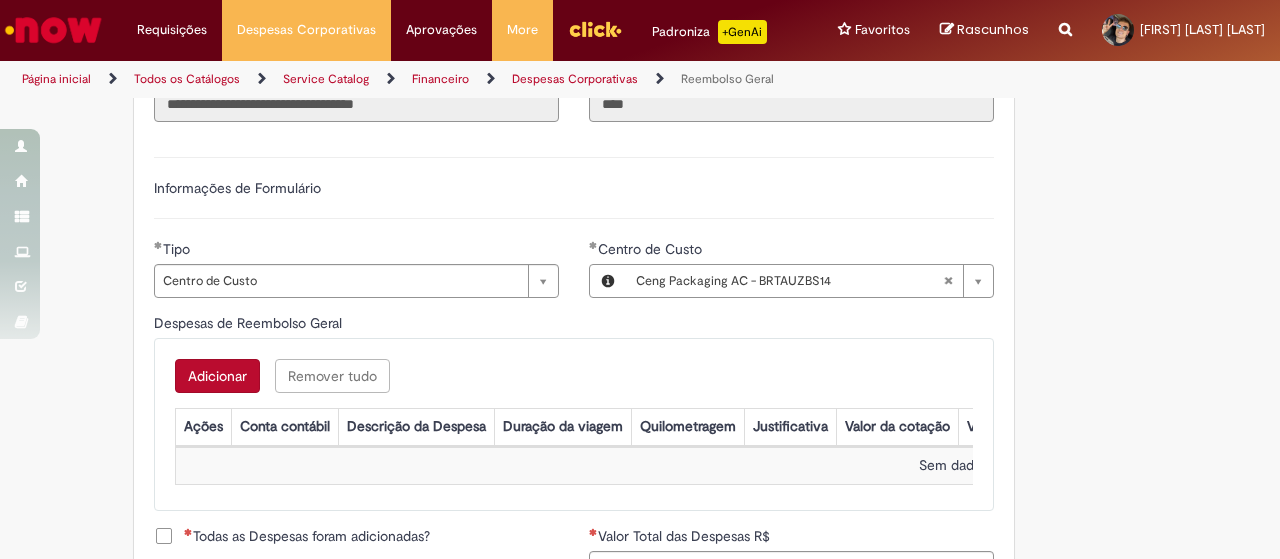 scroll, scrollTop: 829, scrollLeft: 0, axis: vertical 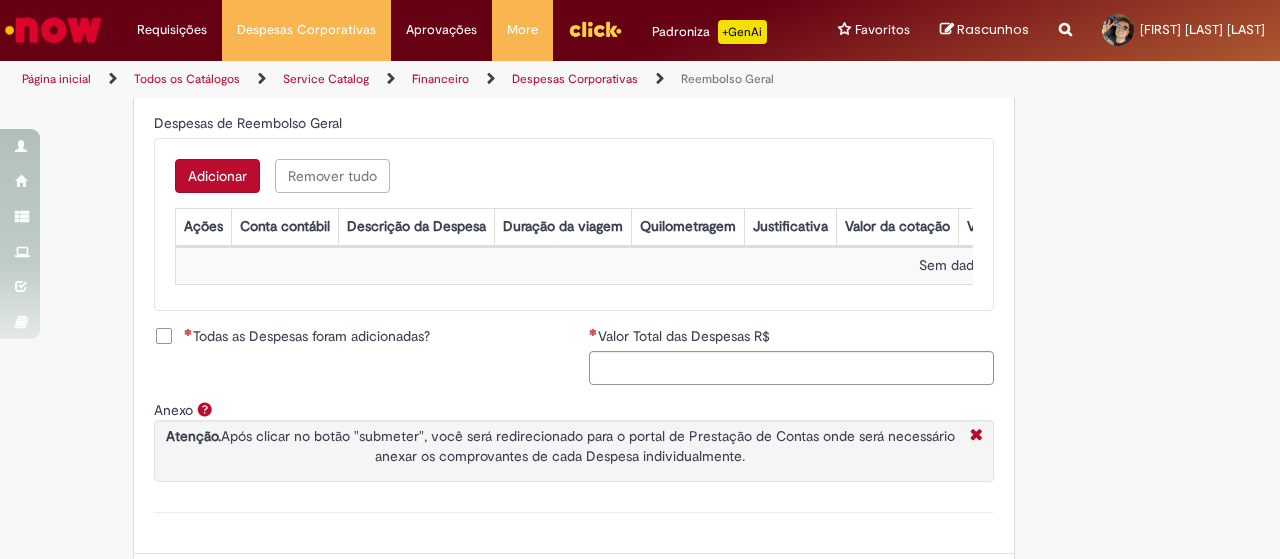 click on "Adicionar" at bounding box center (217, 176) 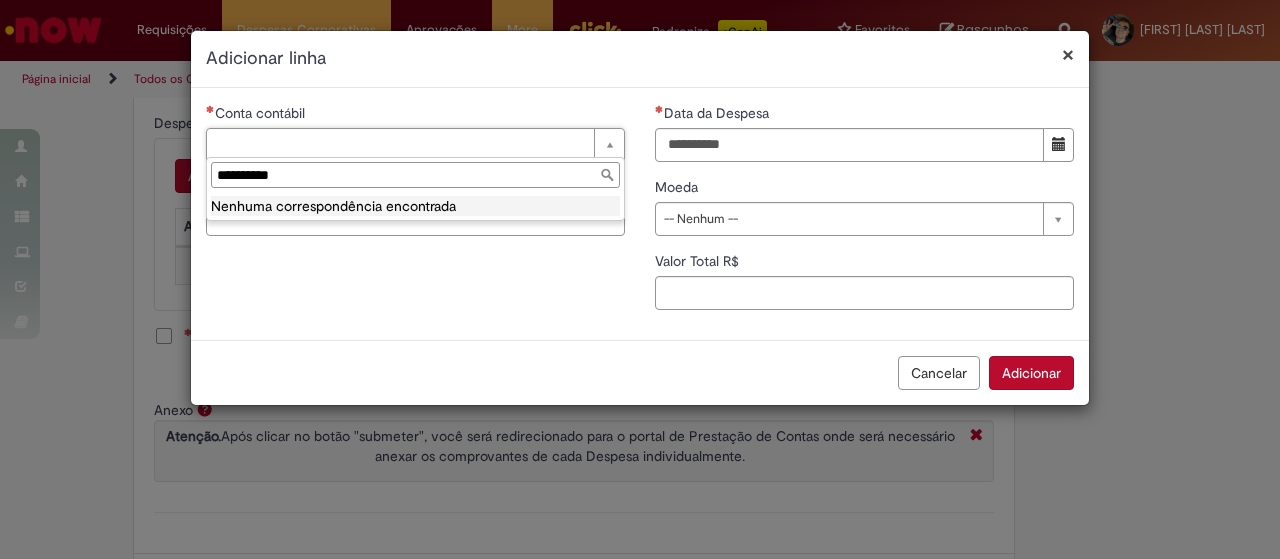 type on "**********" 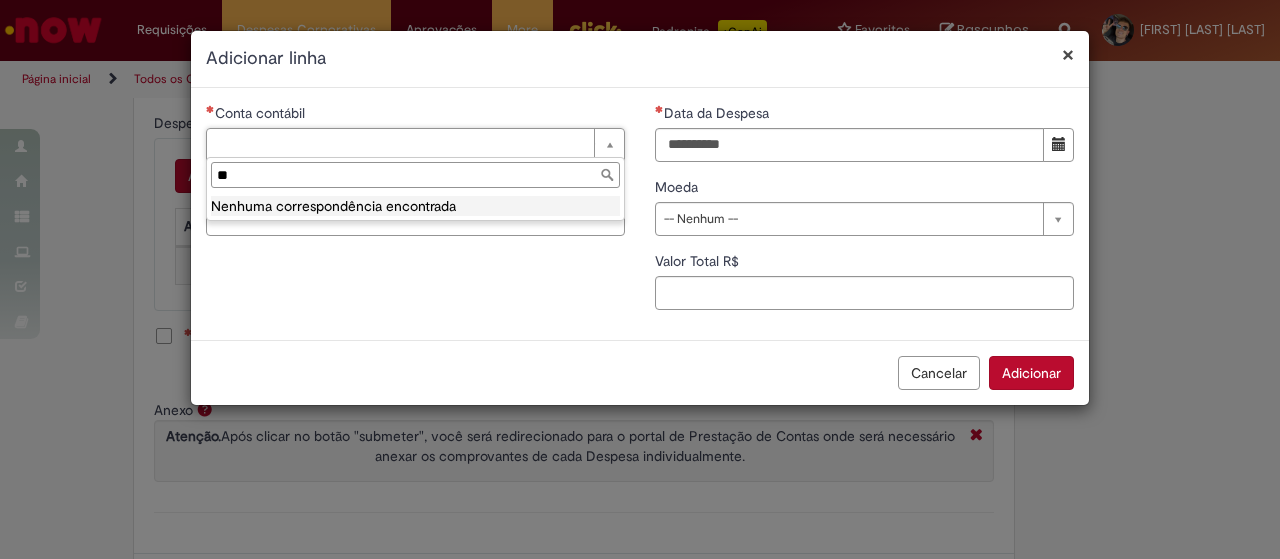 type on "*" 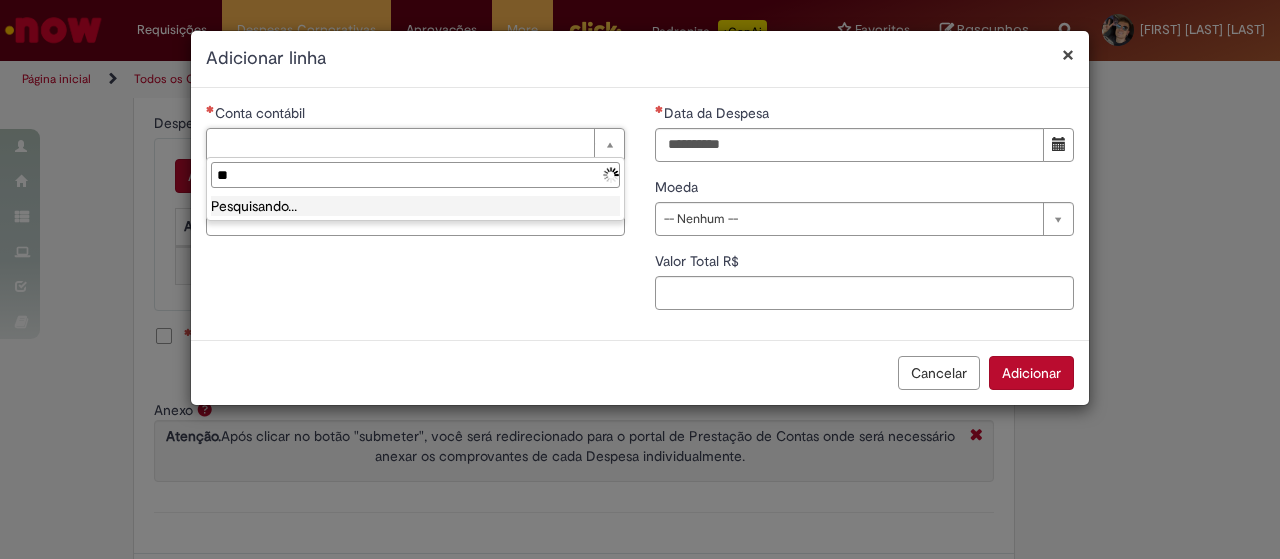 type on "***" 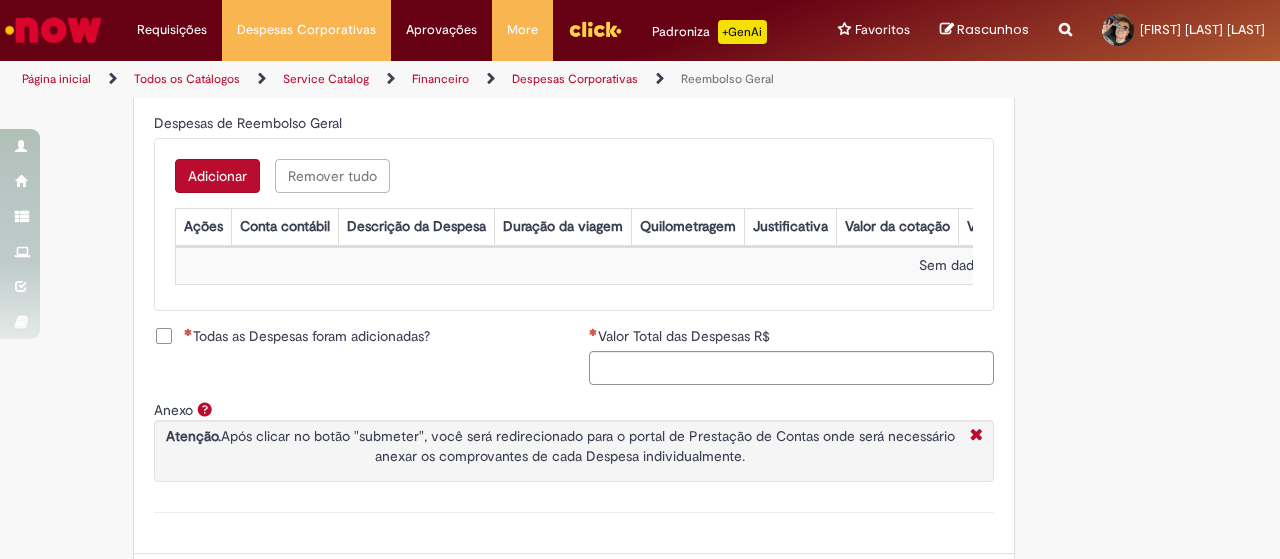 click on "Adicionar" at bounding box center [217, 176] 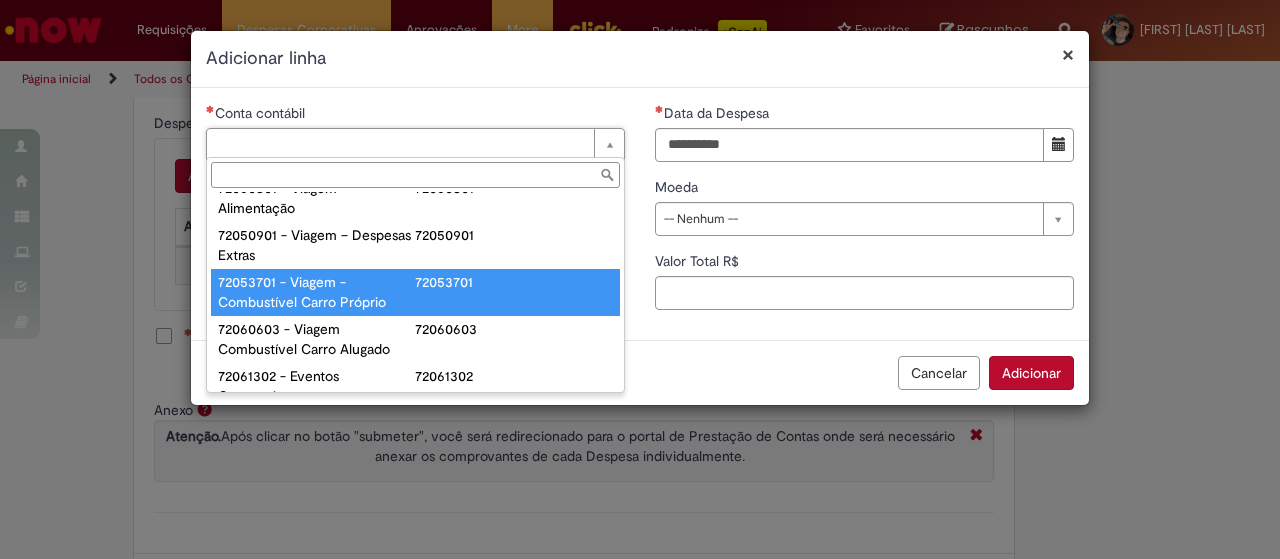 scroll, scrollTop: 1300, scrollLeft: 0, axis: vertical 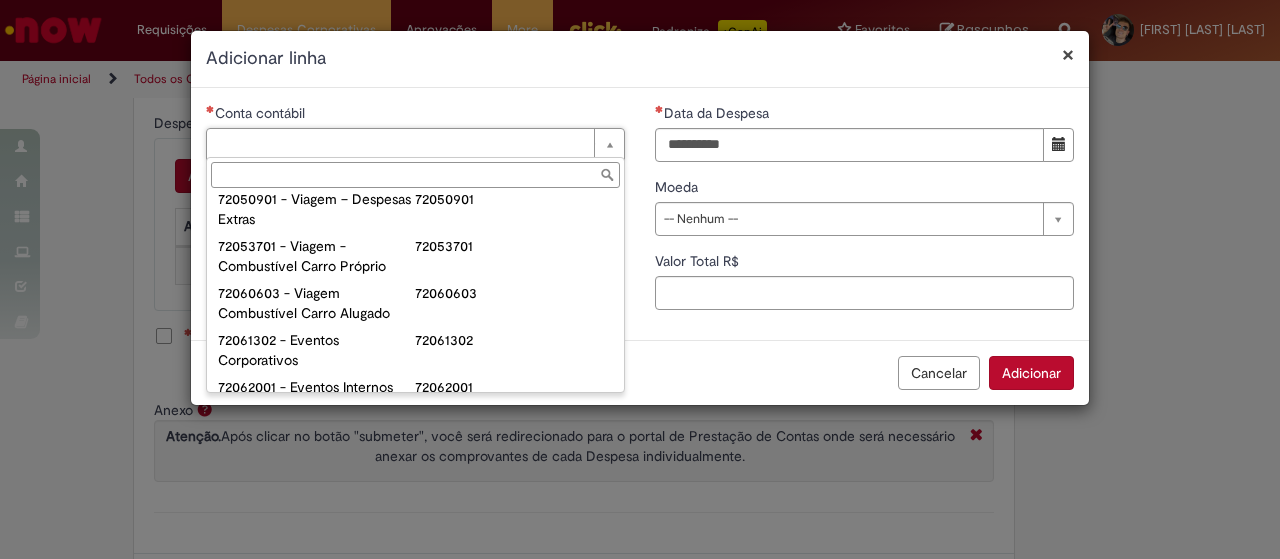 type on "**********" 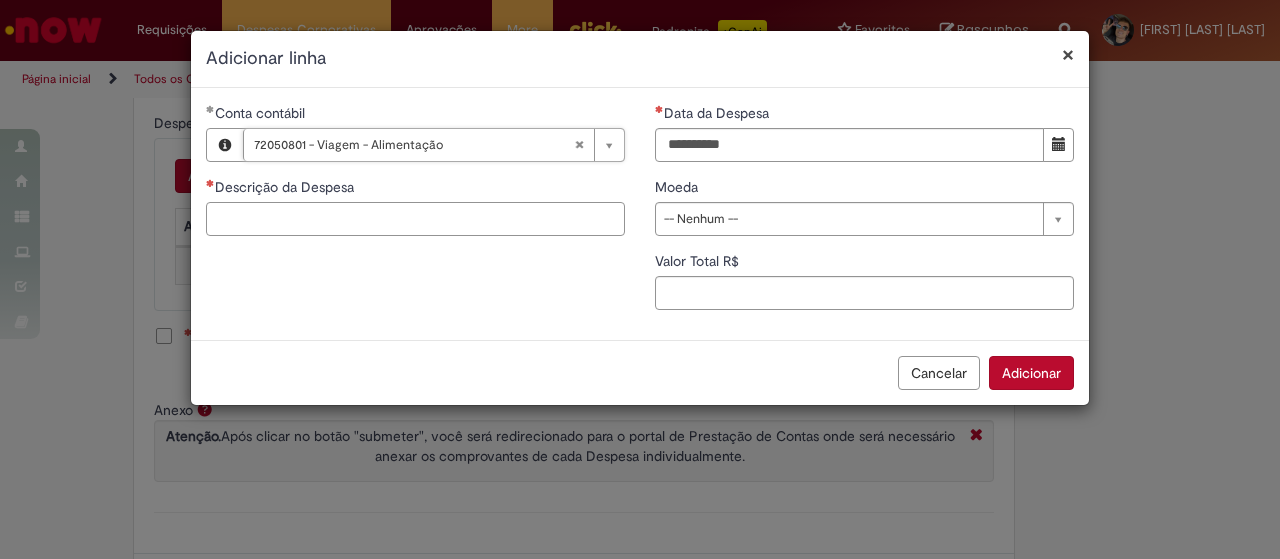click on "Descrição da Despesa" at bounding box center [415, 219] 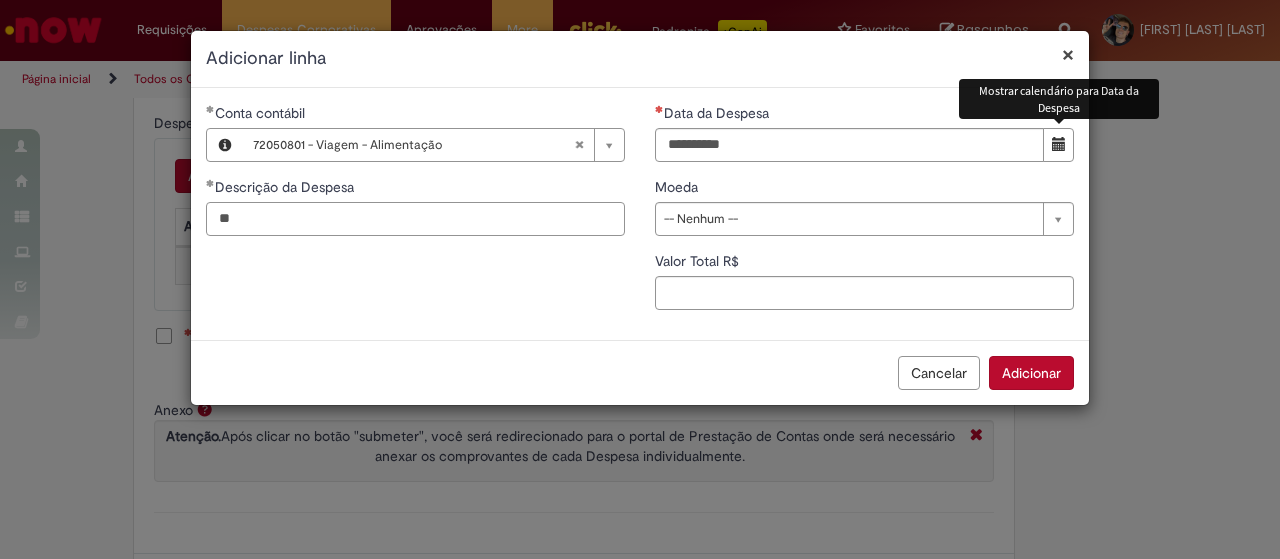 type on "**" 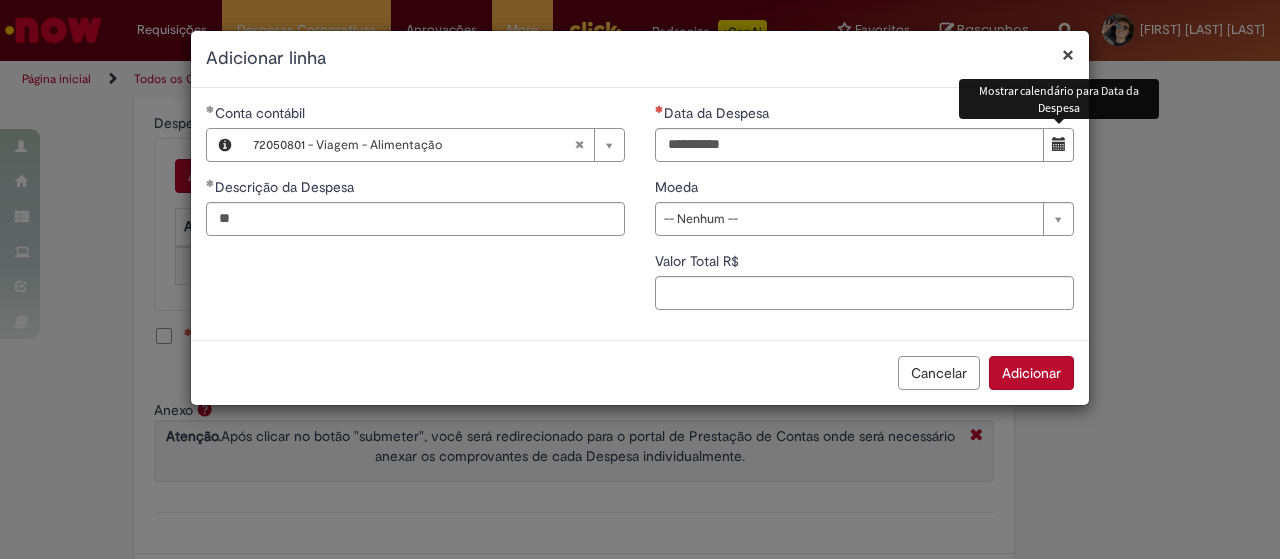 click at bounding box center [1059, 144] 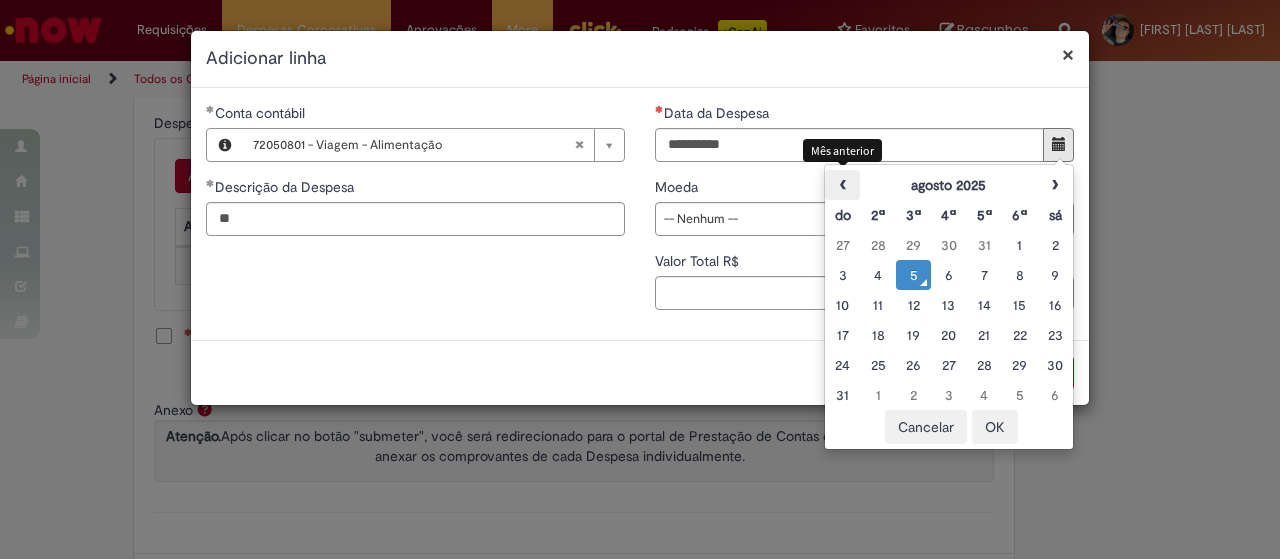click on "‹" at bounding box center (842, 185) 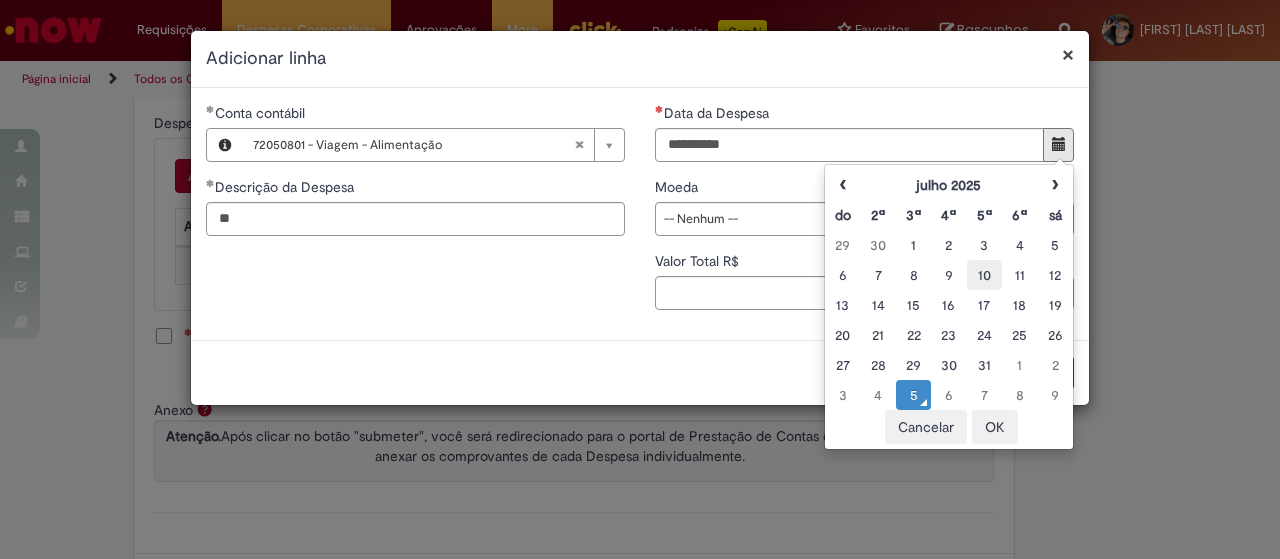 click on "10" at bounding box center (984, 275) 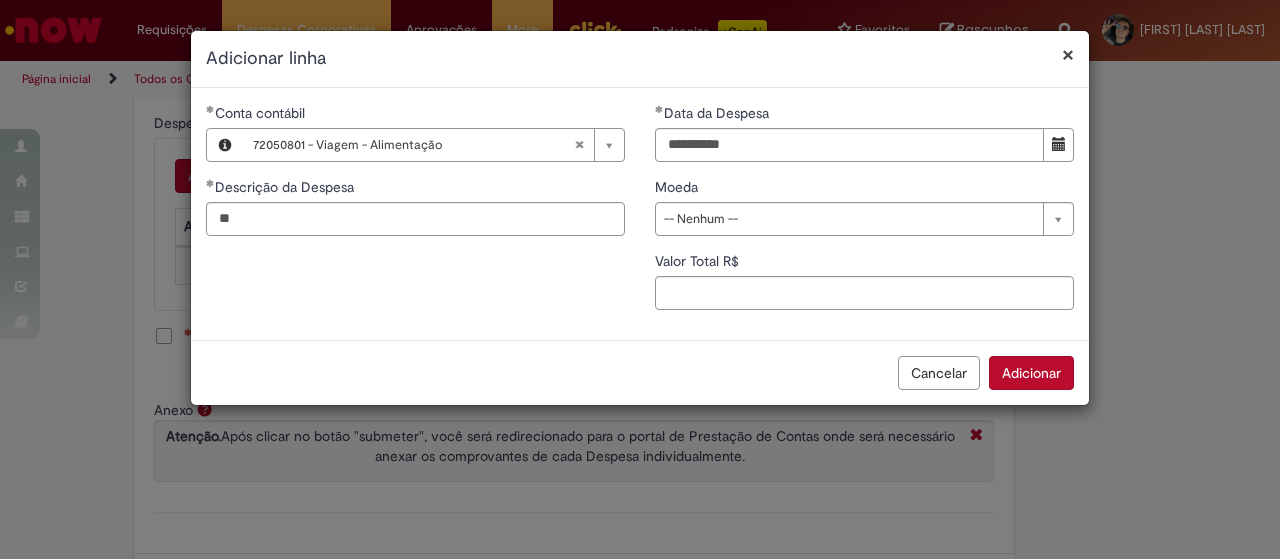 click on "**********" at bounding box center (640, 214) 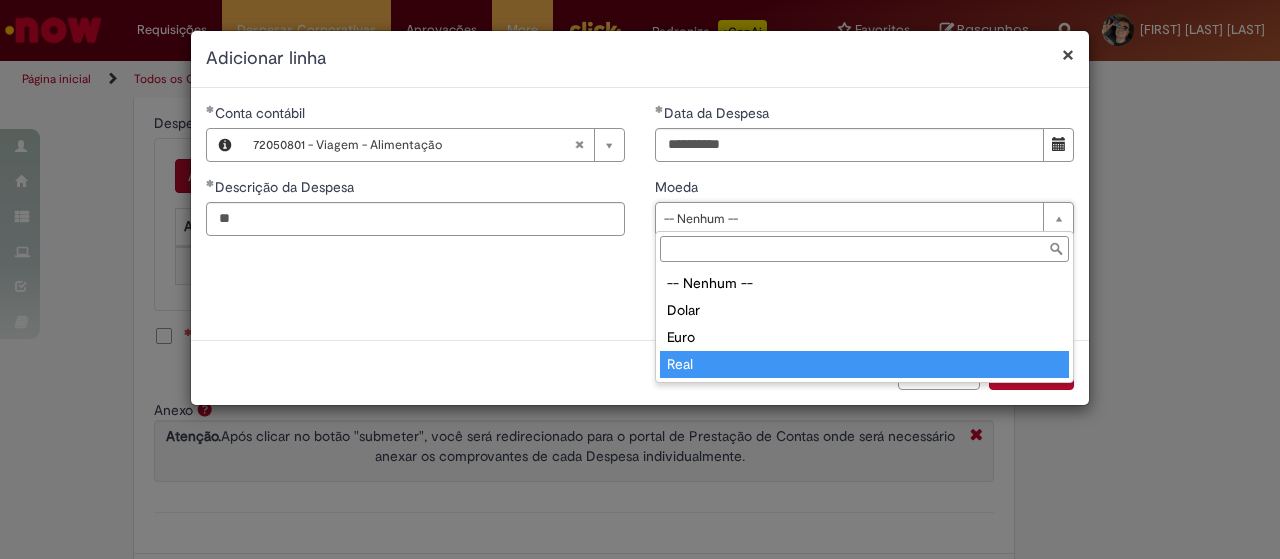 type on "****" 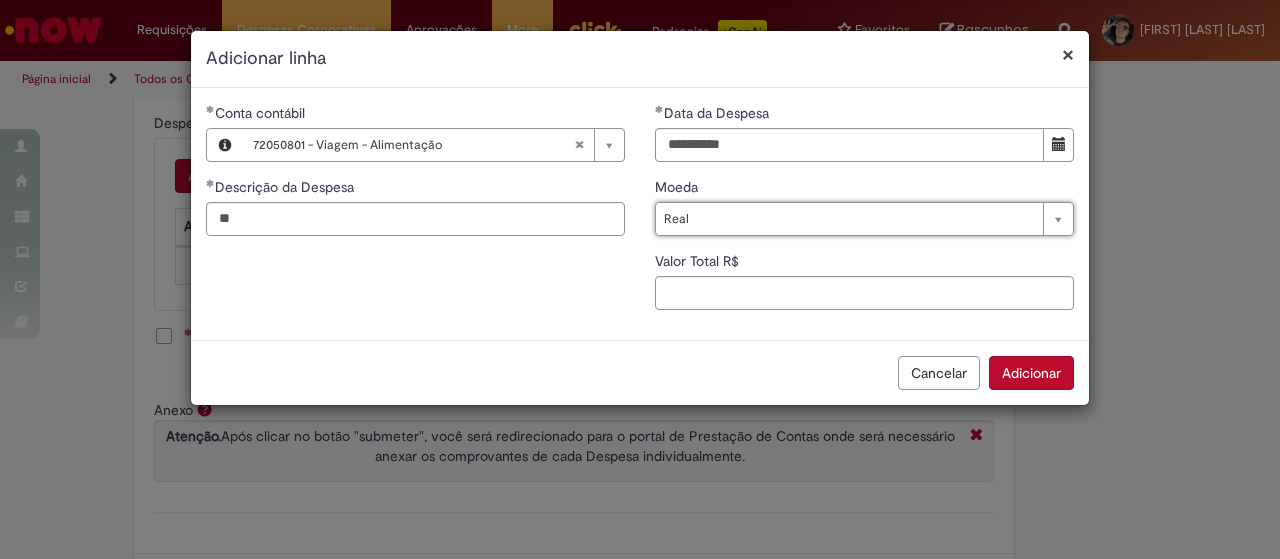 click on "**********" at bounding box center [640, 214] 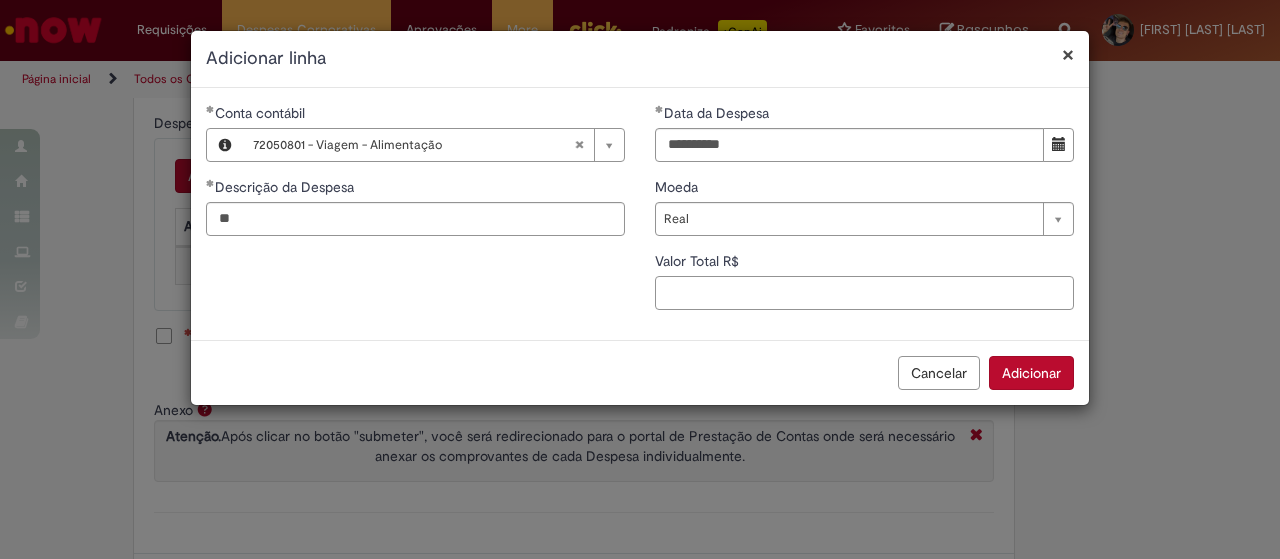 click on "Valor Total R$" at bounding box center (864, 293) 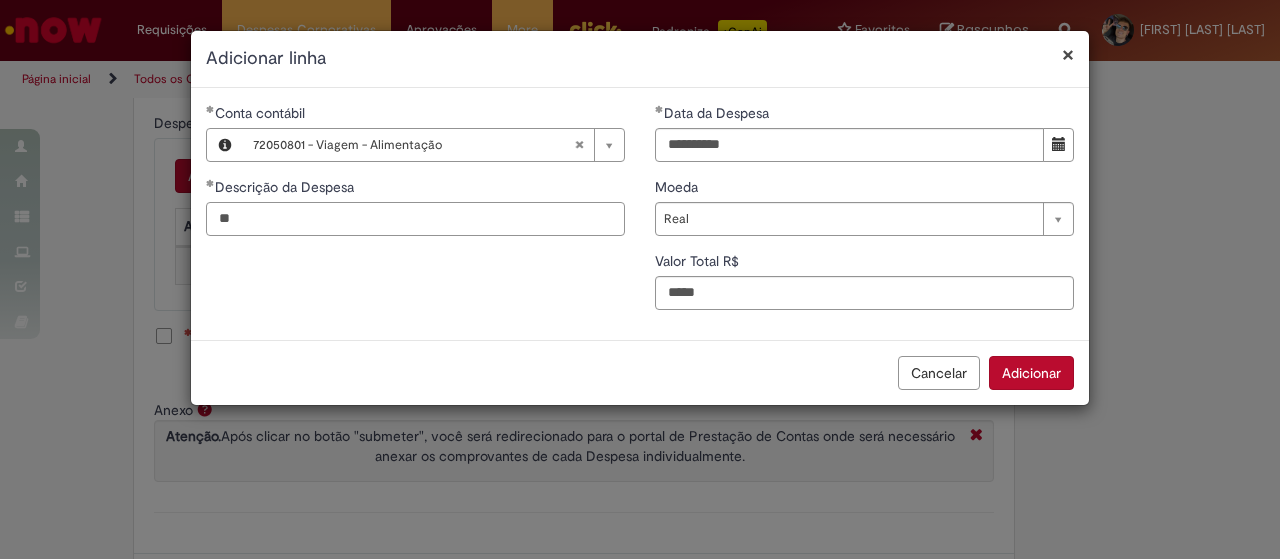 type on "**" 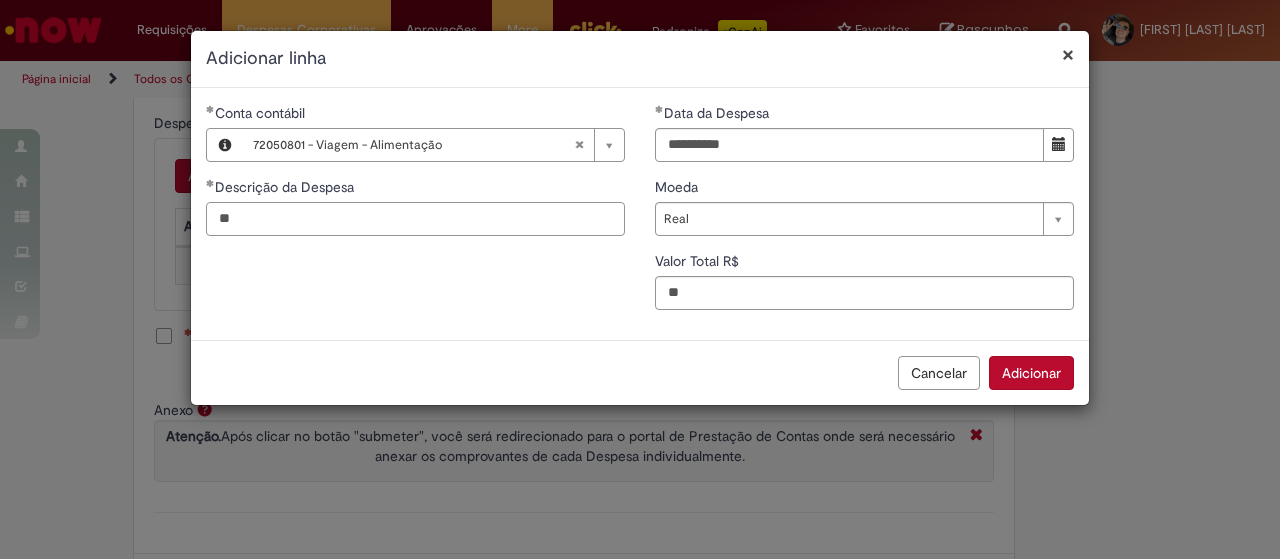 drag, startPoint x: 320, startPoint y: 223, endPoint x: 164, endPoint y: 202, distance: 157.40712 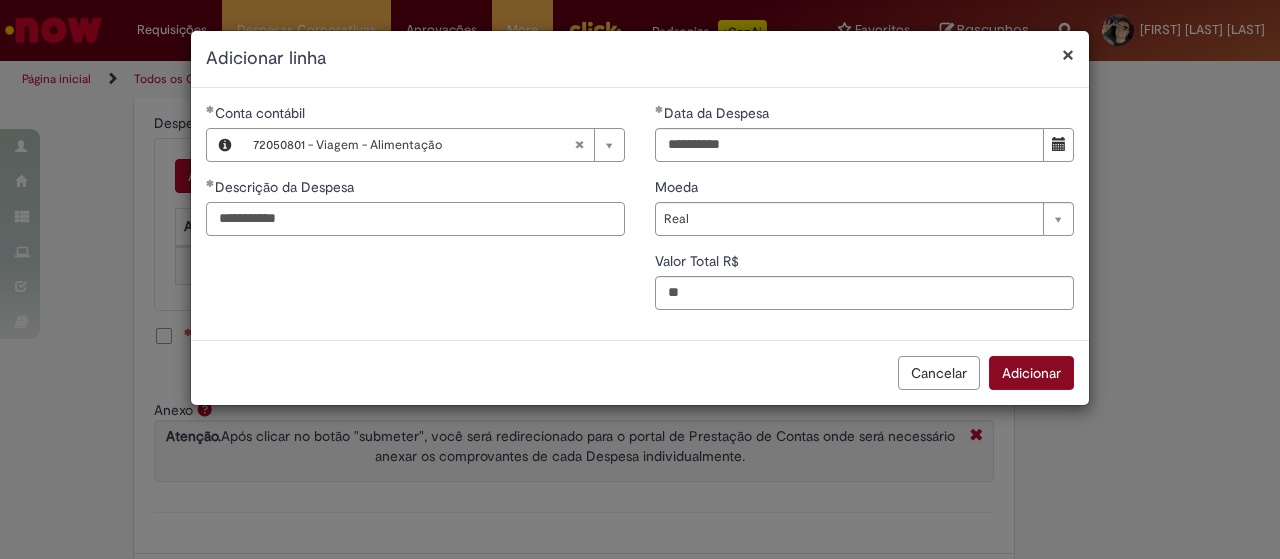 type on "**********" 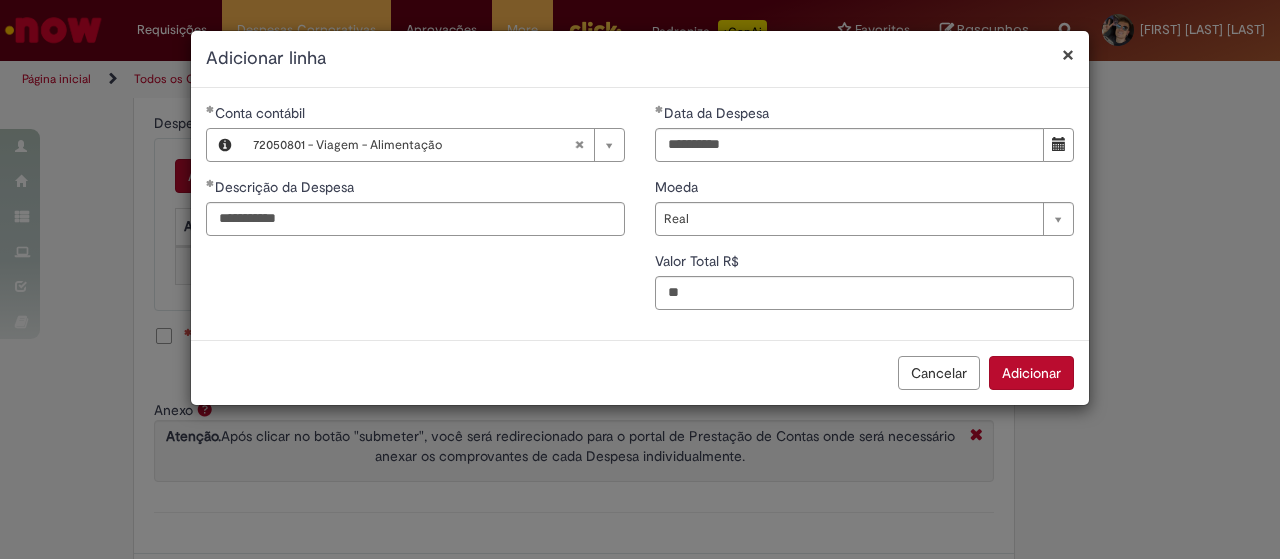 click on "Adicionar" at bounding box center [1031, 373] 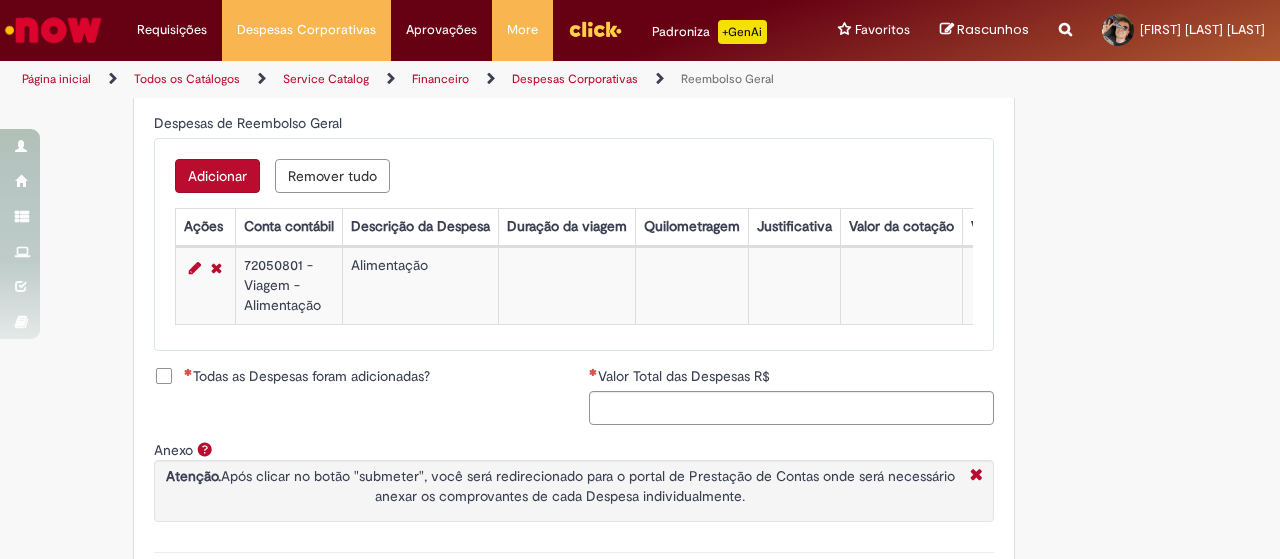 click on "Adicionar" at bounding box center [217, 176] 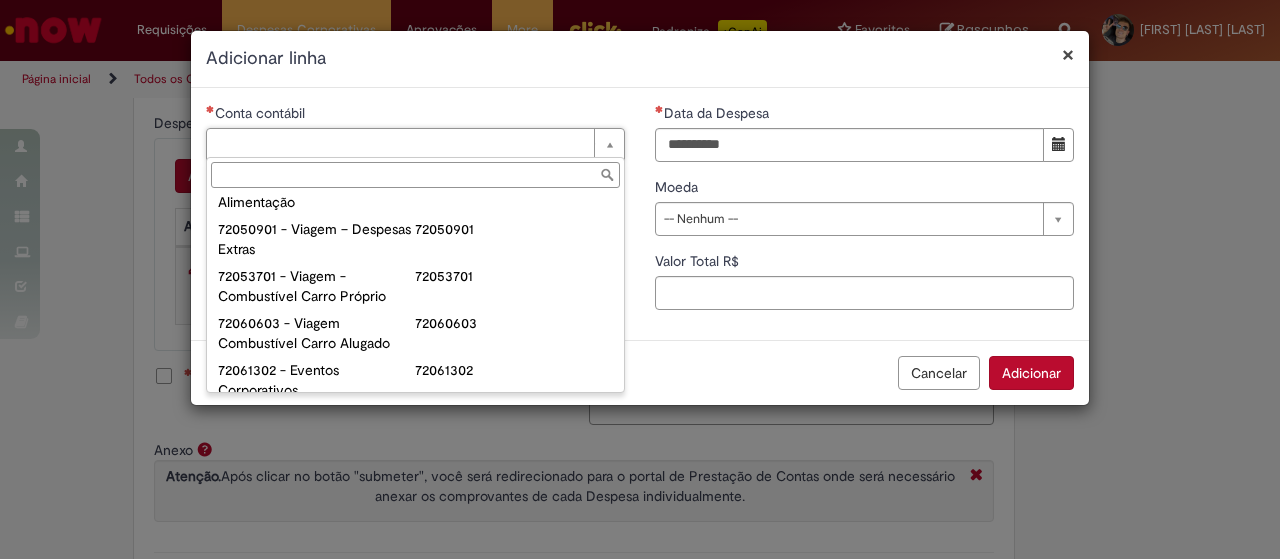 scroll, scrollTop: 1311, scrollLeft: 0, axis: vertical 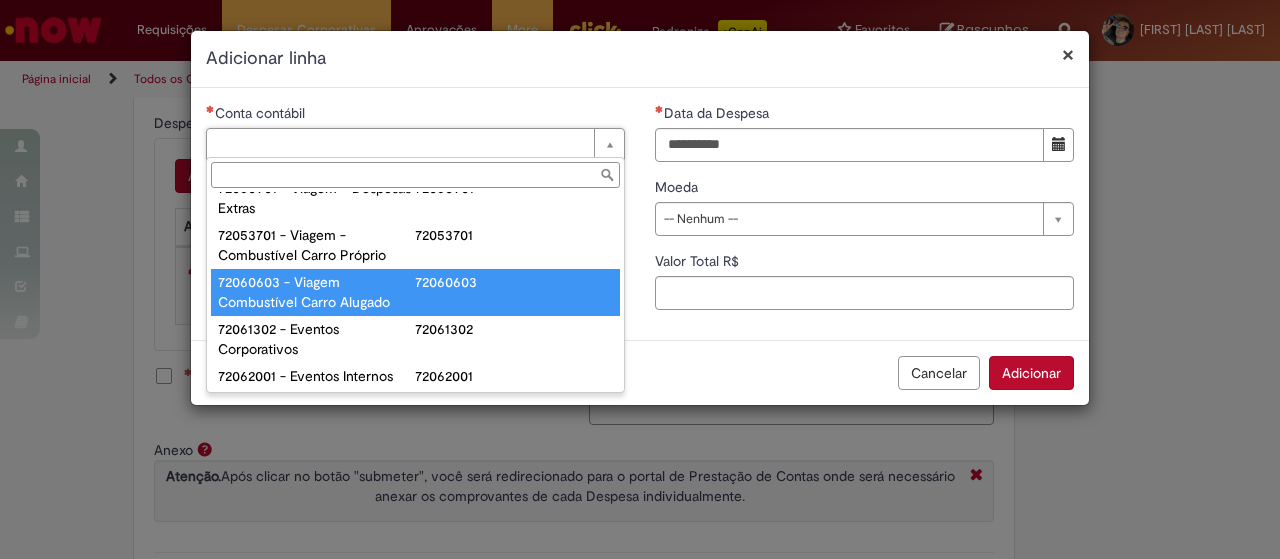 type on "**********" 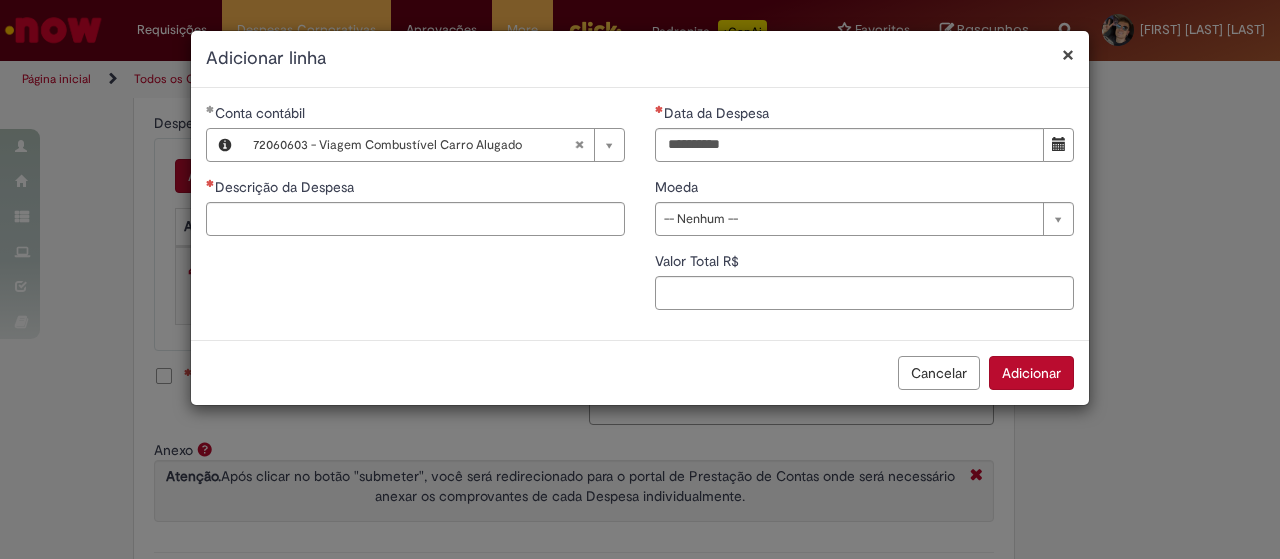 drag, startPoint x: 336, startPoint y: 320, endPoint x: 341, endPoint y: 301, distance: 19.646883 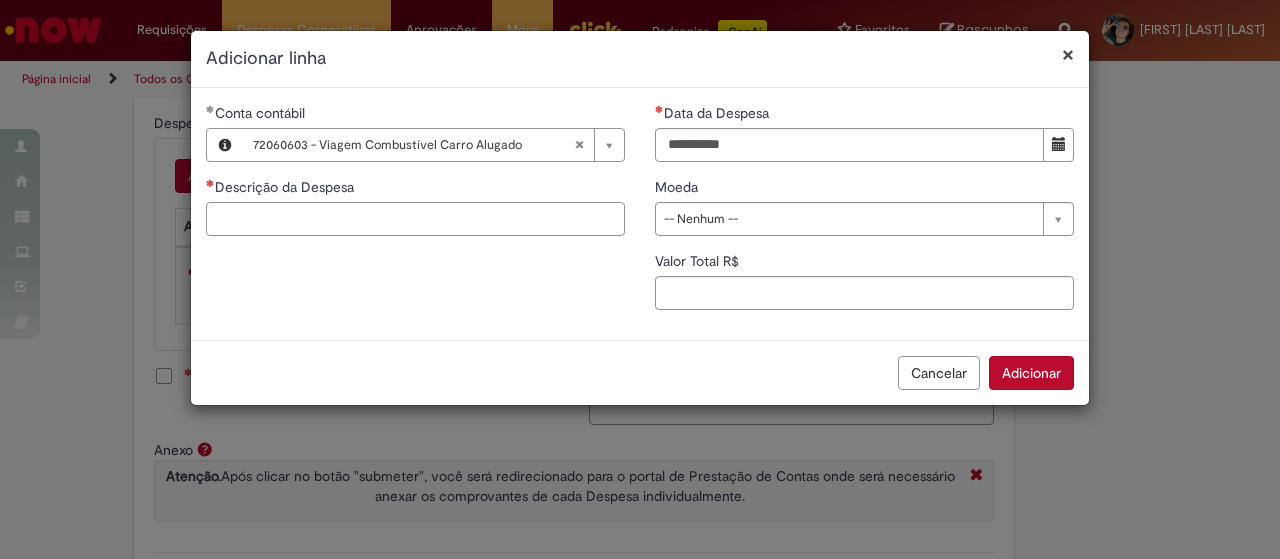 click on "Descrição da Despesa" at bounding box center (415, 219) 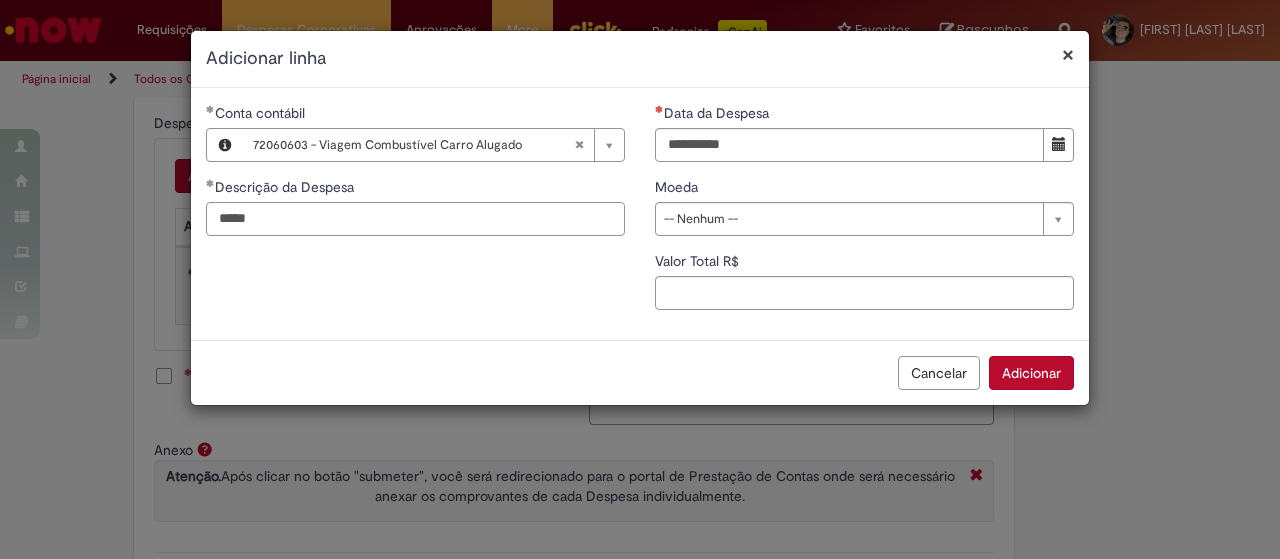 drag, startPoint x: 276, startPoint y: 215, endPoint x: 9, endPoint y: 193, distance: 267.90485 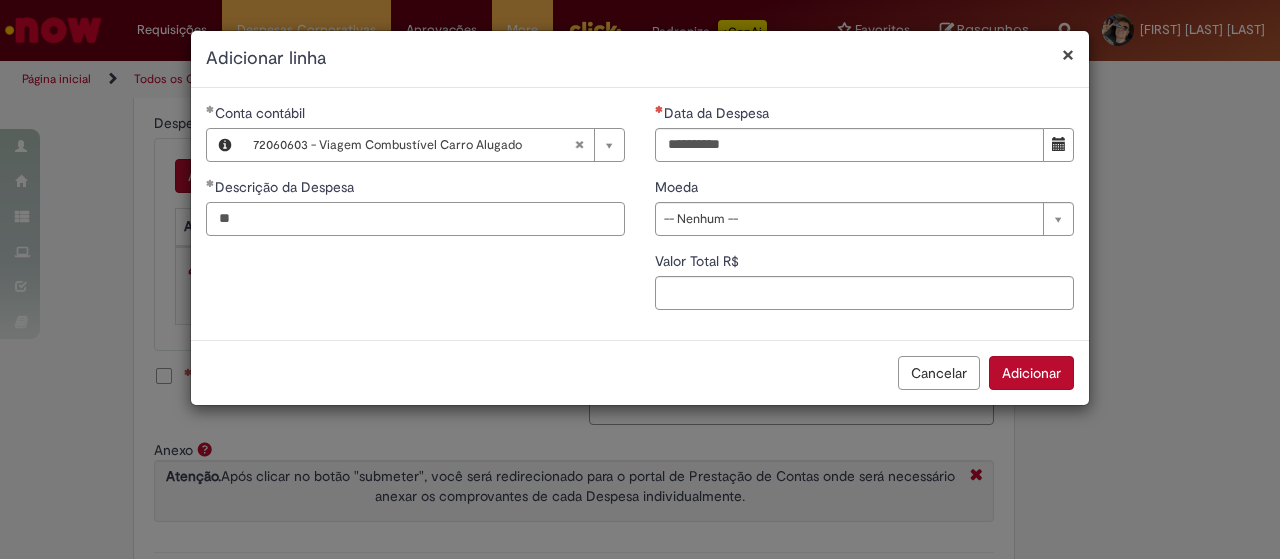 type on "*" 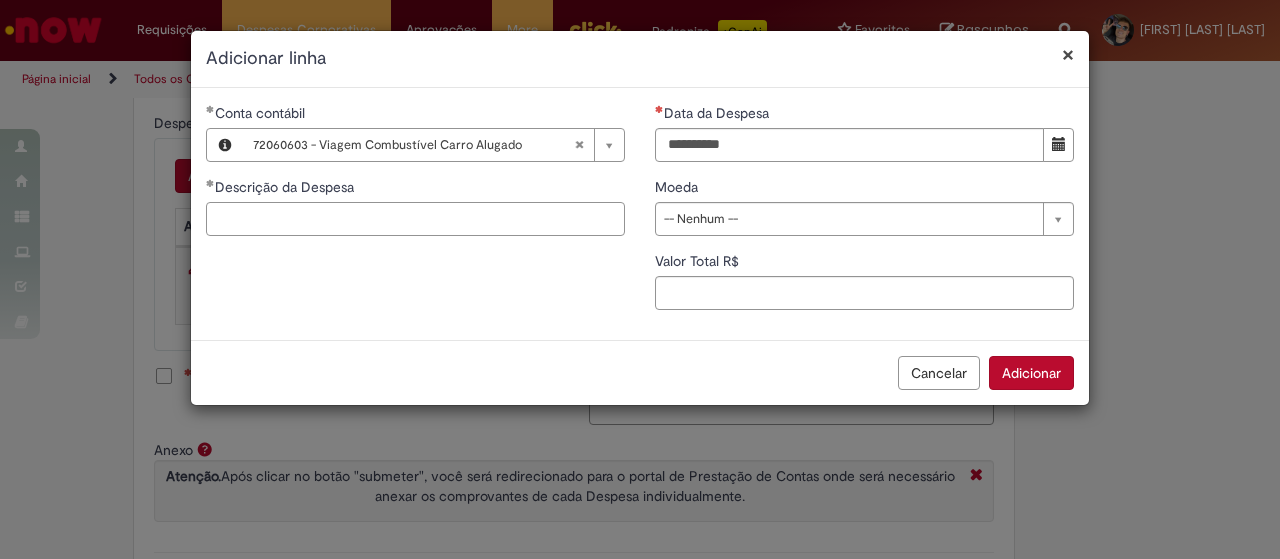 type on "*" 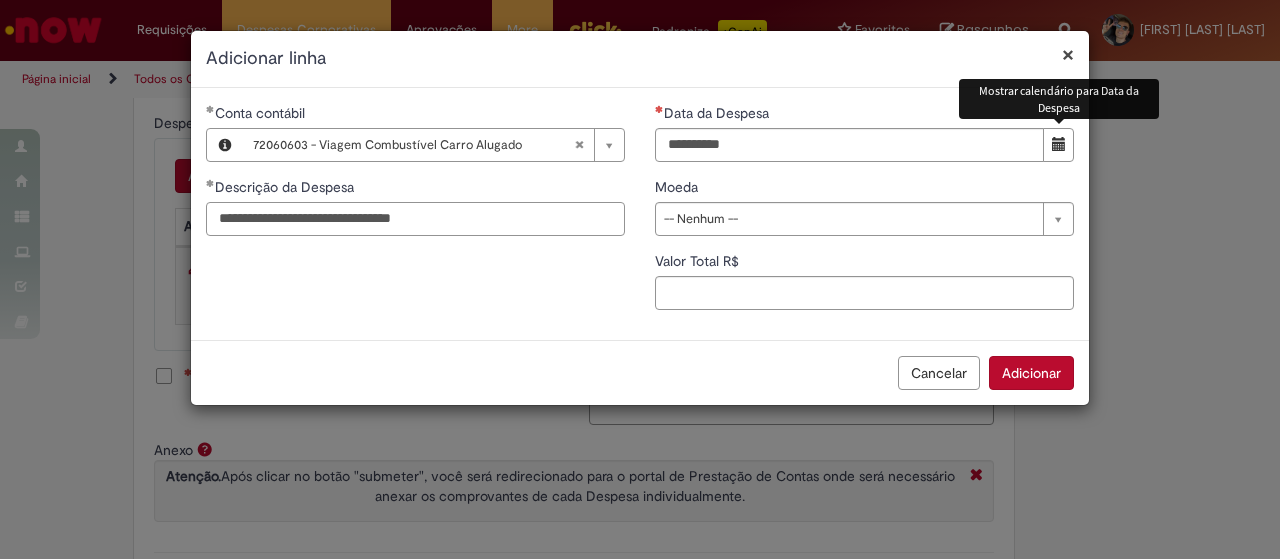type on "**********" 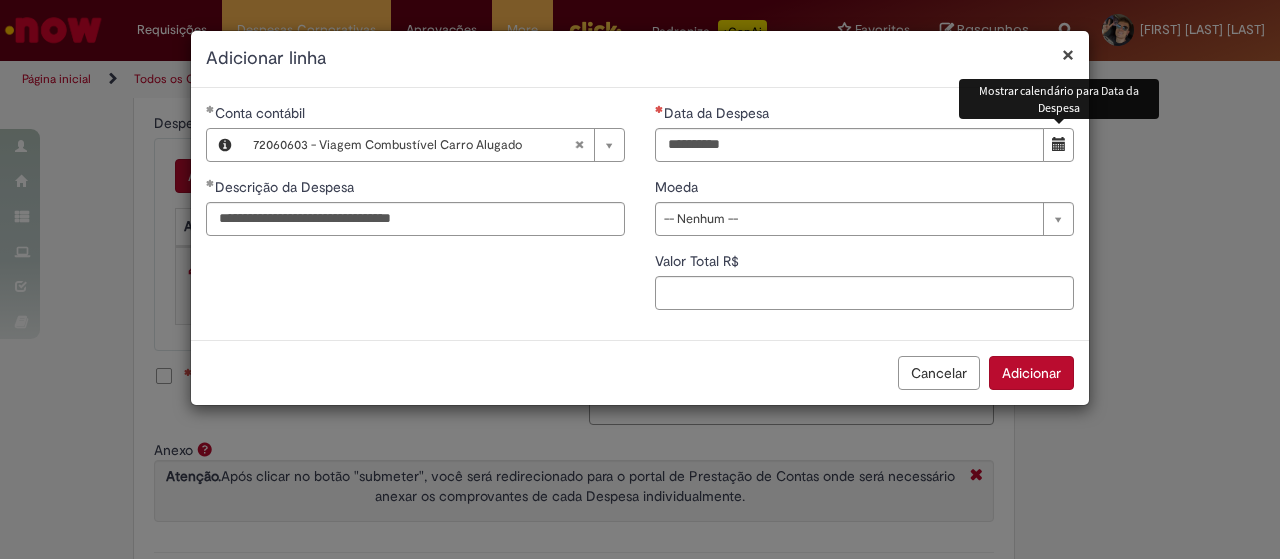 click at bounding box center (1059, 144) 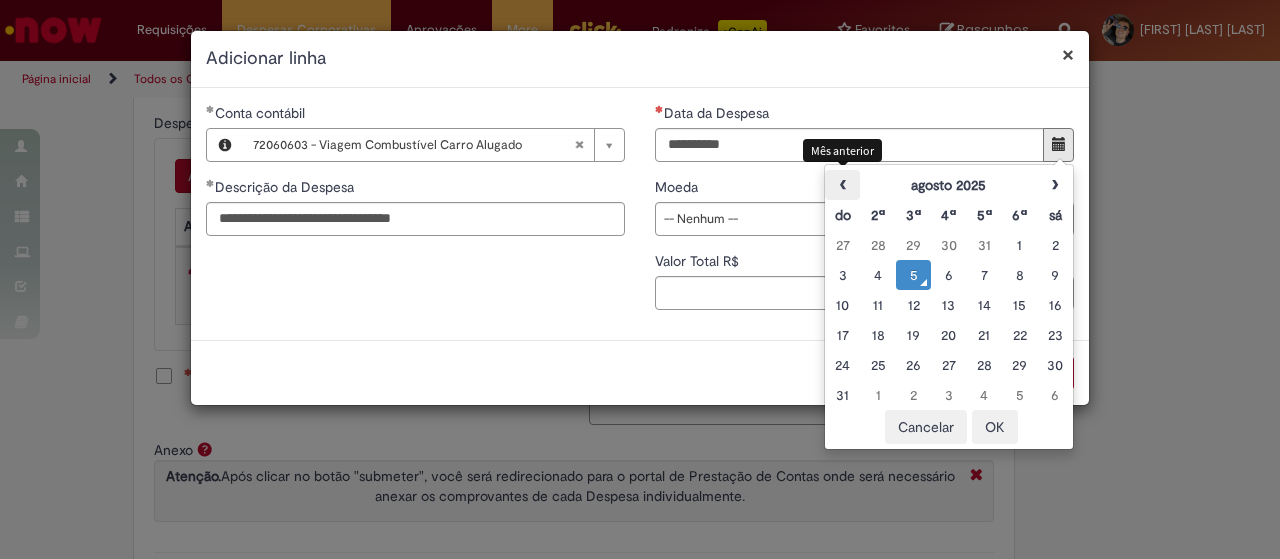 click on "‹" at bounding box center (842, 185) 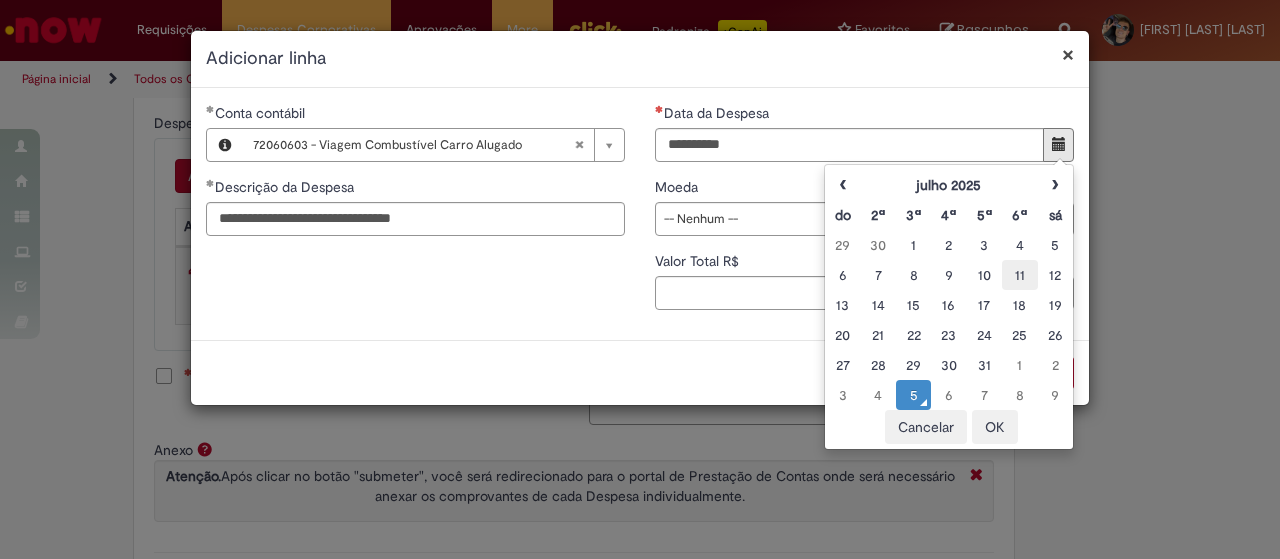 click on "11" at bounding box center [1019, 275] 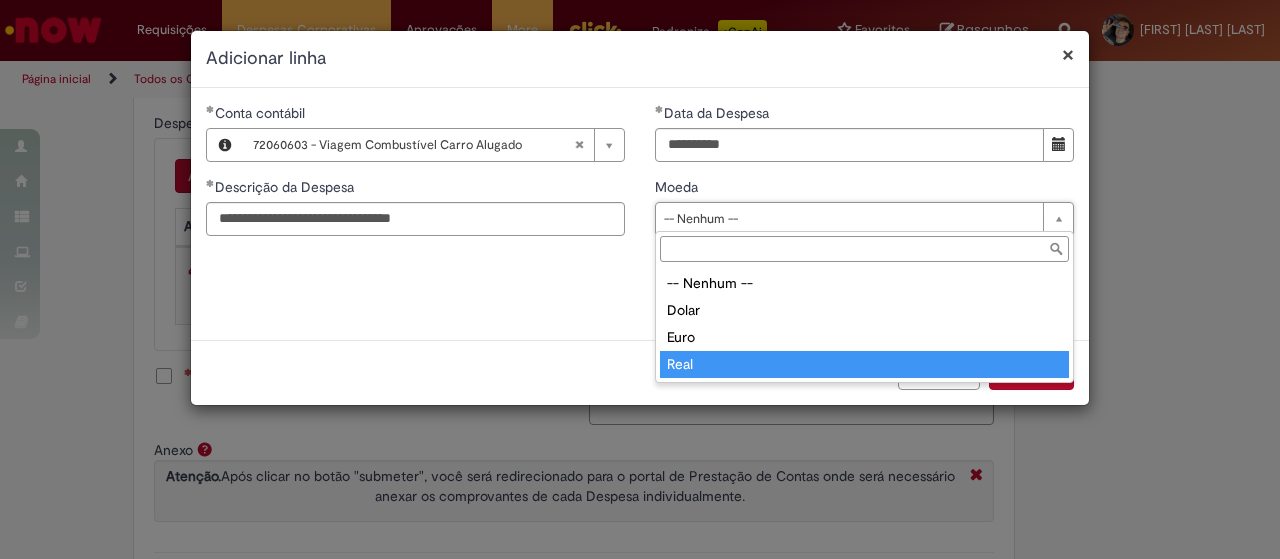 type on "****" 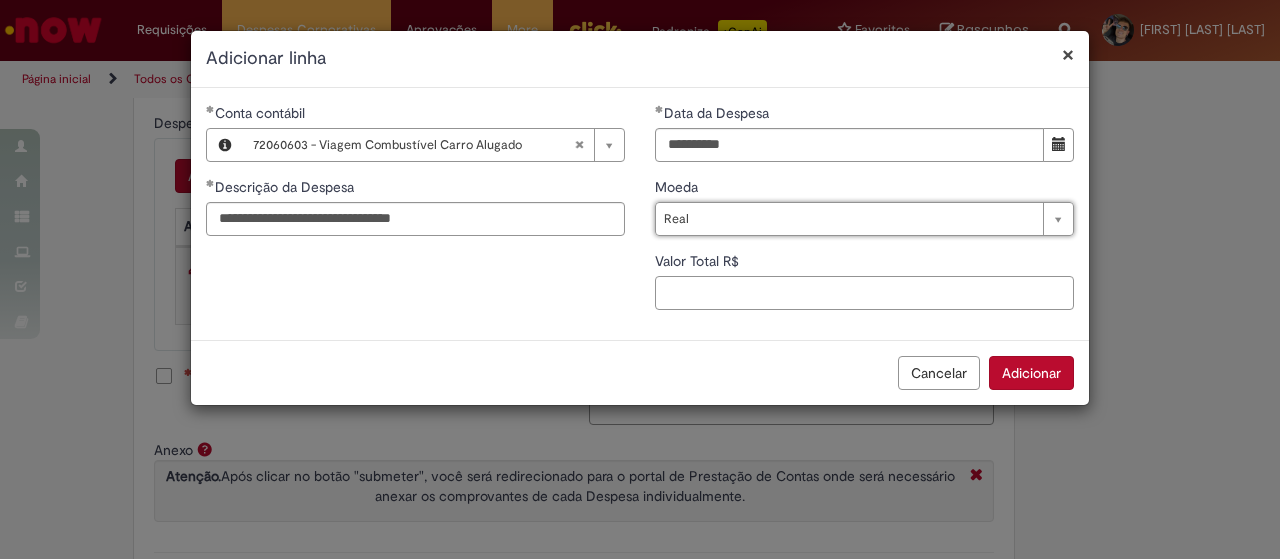 click on "Valor Total R$" at bounding box center (864, 293) 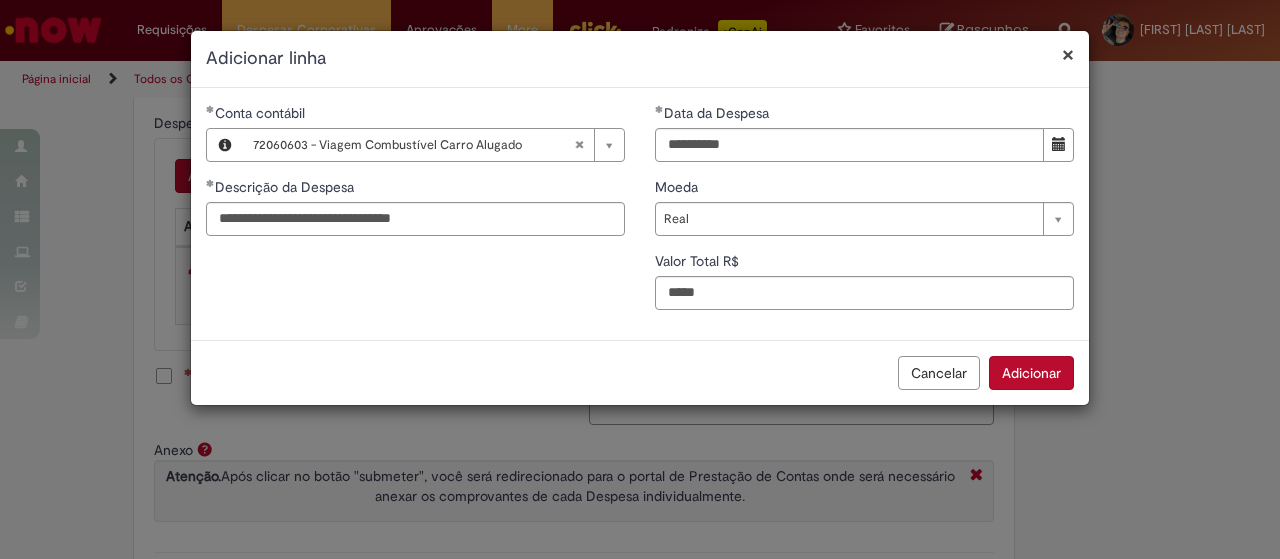 type on "*****" 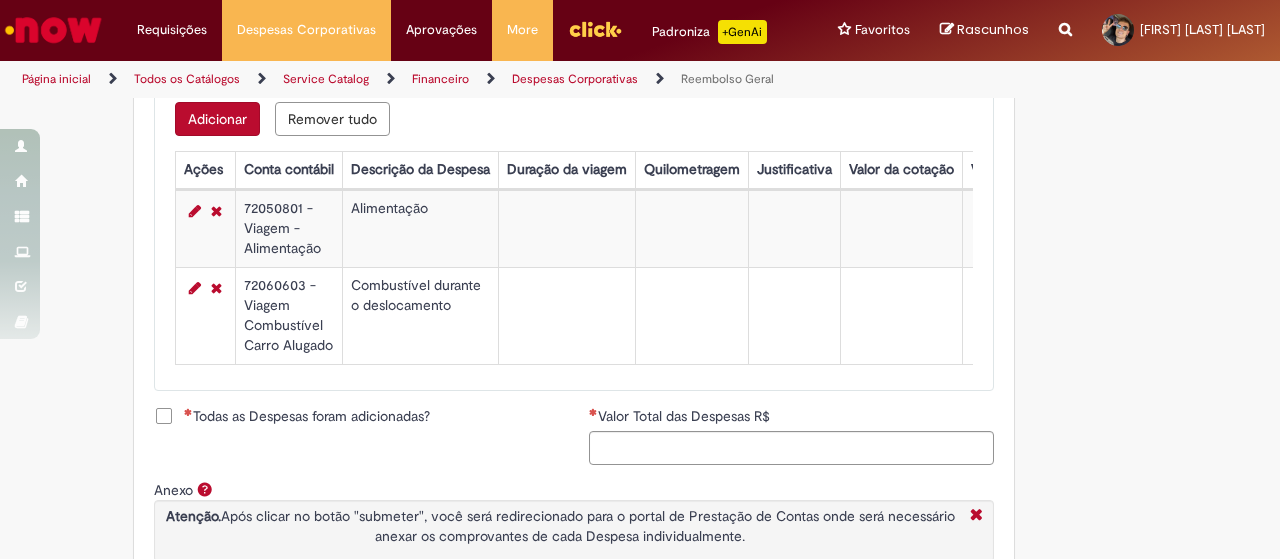 scroll, scrollTop: 929, scrollLeft: 0, axis: vertical 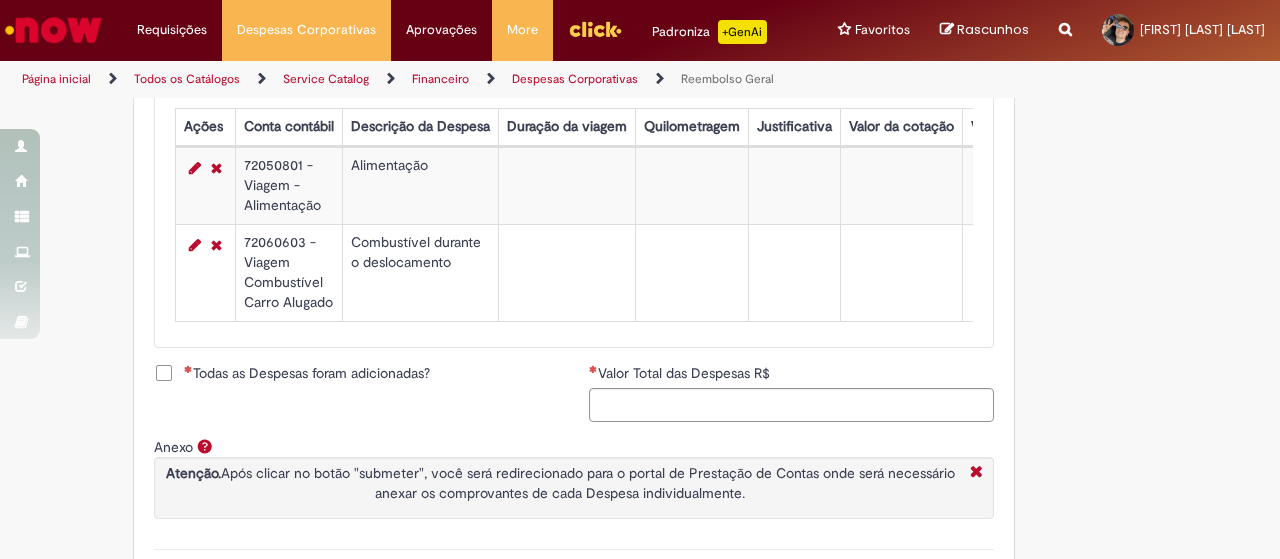 click on "Todas as Despesas foram adicionadas?" at bounding box center (307, 373) 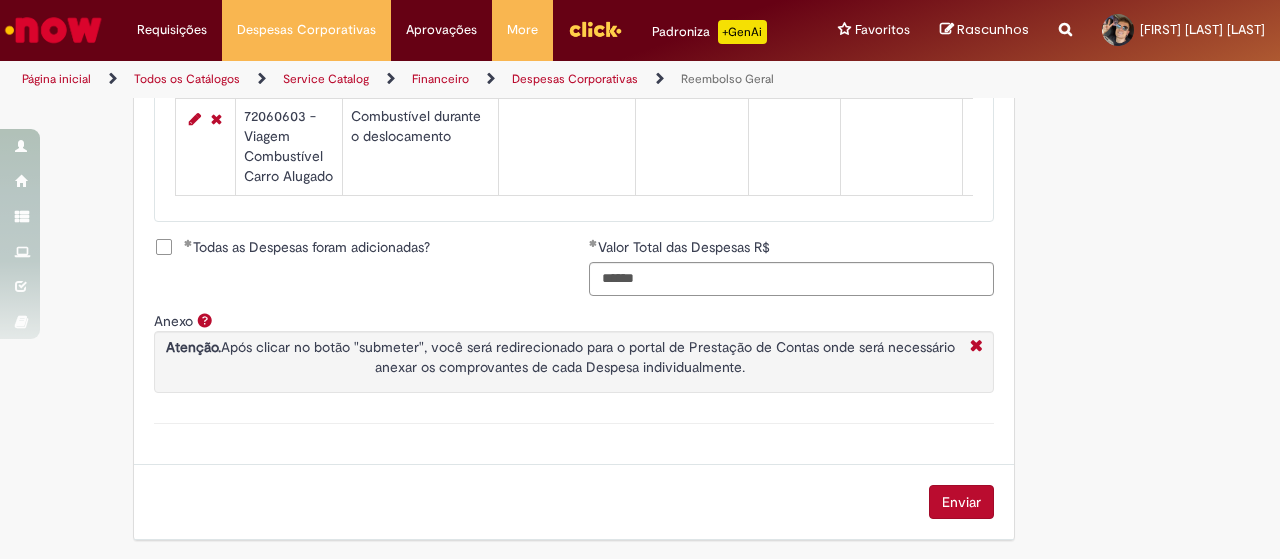 scroll, scrollTop: 1066, scrollLeft: 0, axis: vertical 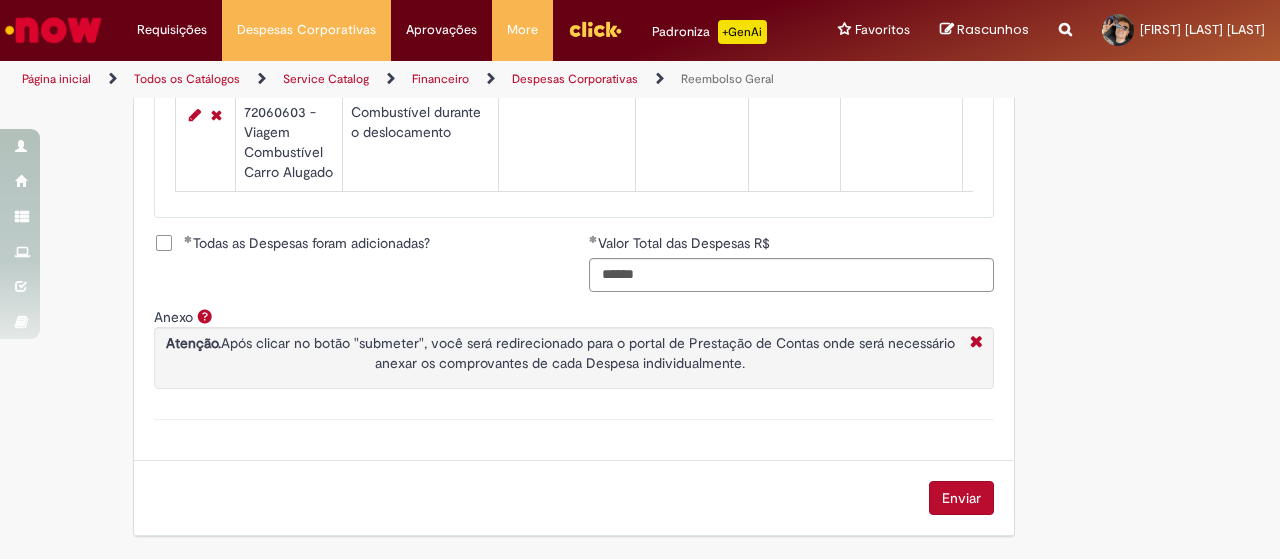 click on "Enviar" at bounding box center (961, 498) 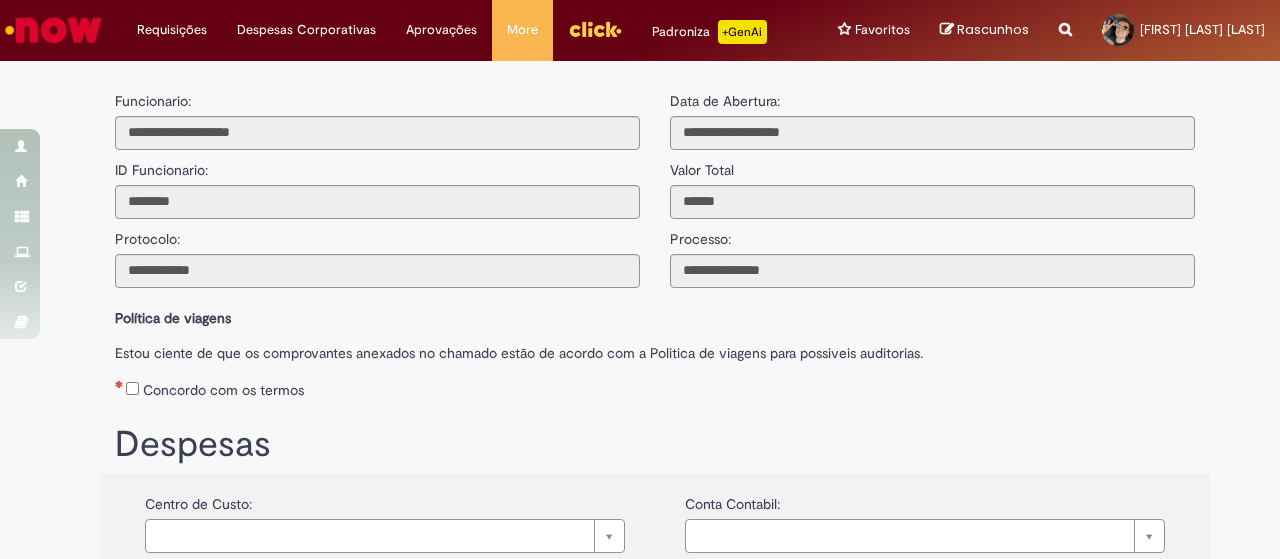 scroll, scrollTop: 0, scrollLeft: 0, axis: both 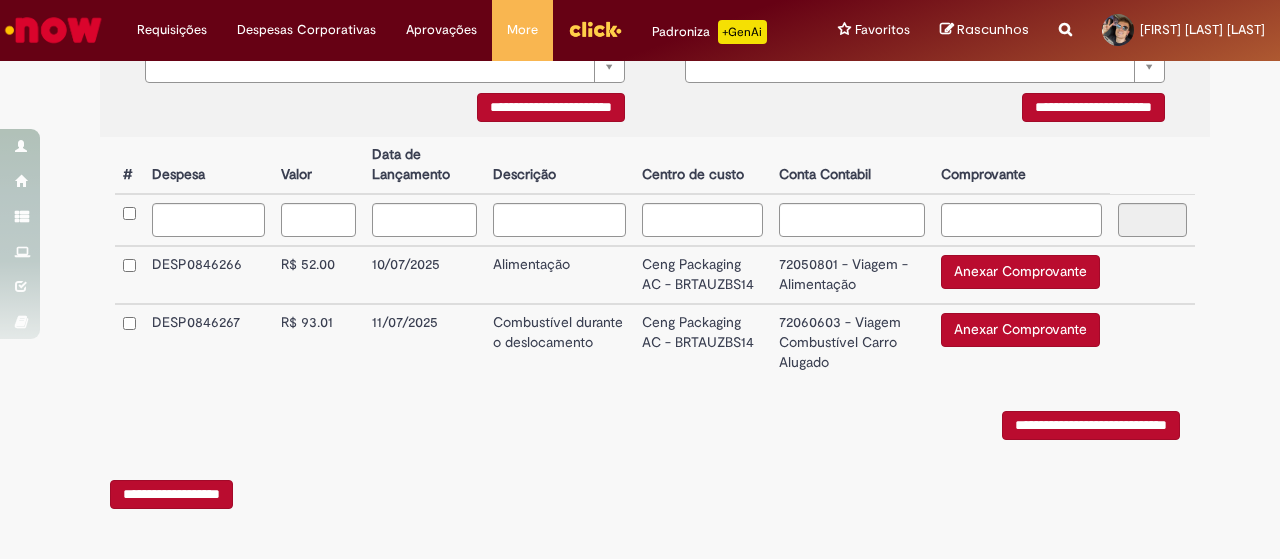 click on "Anexar Comprovante" at bounding box center (1020, 272) 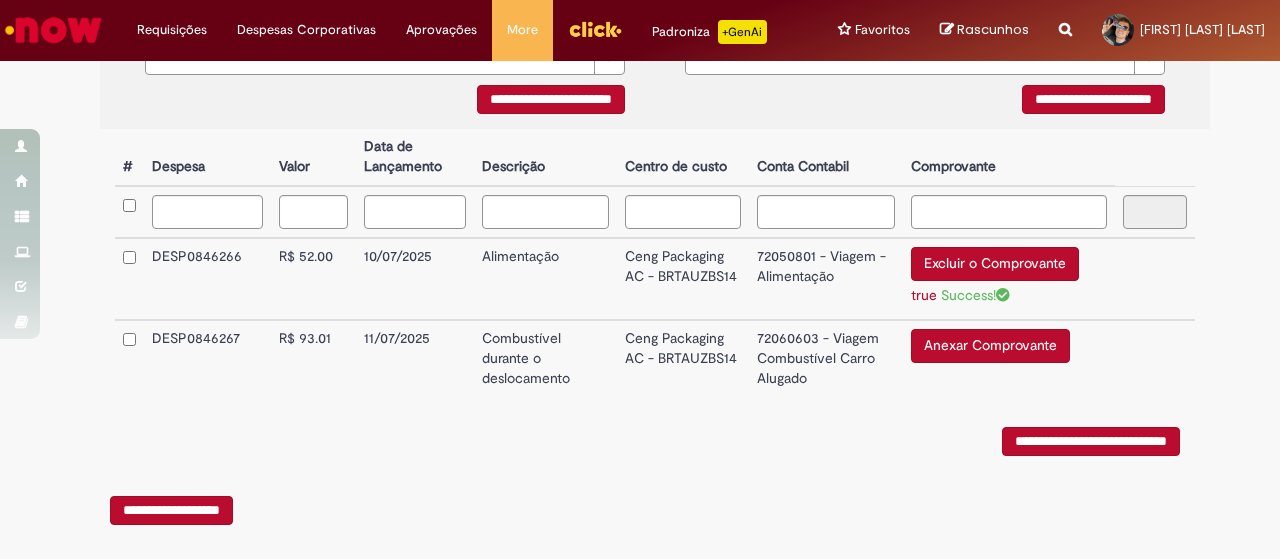 click on "Anexar Comprovante    Excluir o Comprovante" at bounding box center (1009, 358) 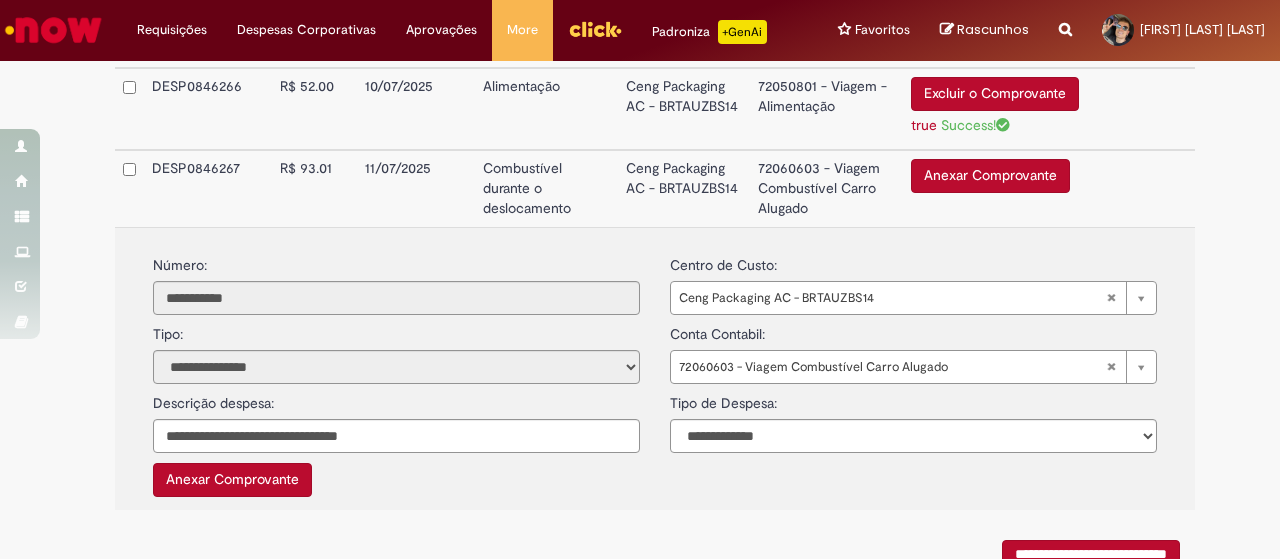 scroll, scrollTop: 678, scrollLeft: 0, axis: vertical 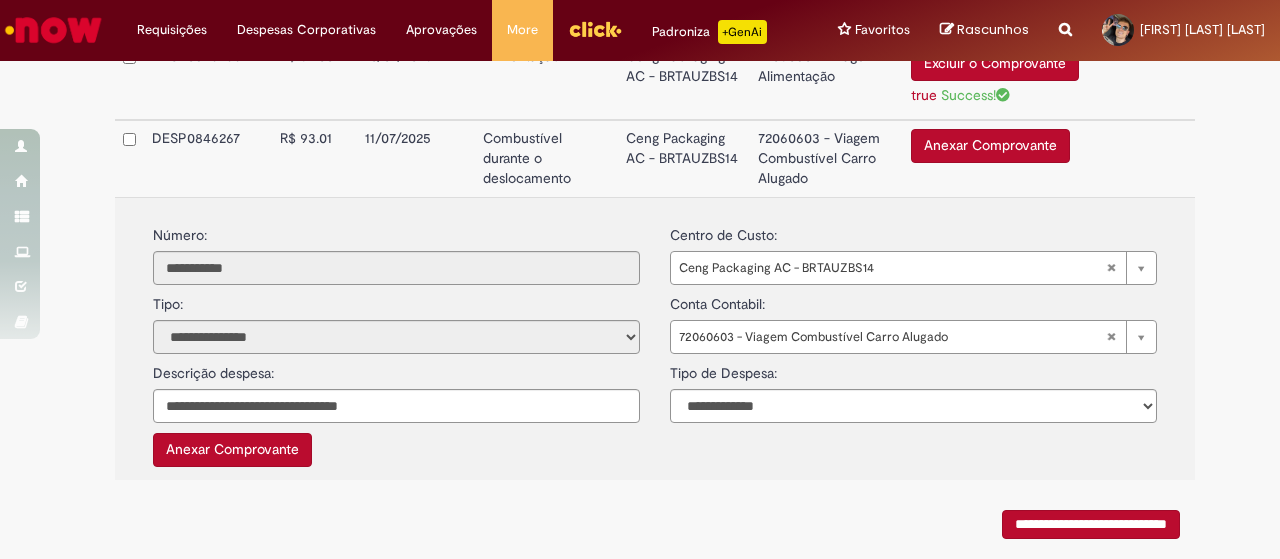 click on "Anexar Comprovante" at bounding box center [990, 146] 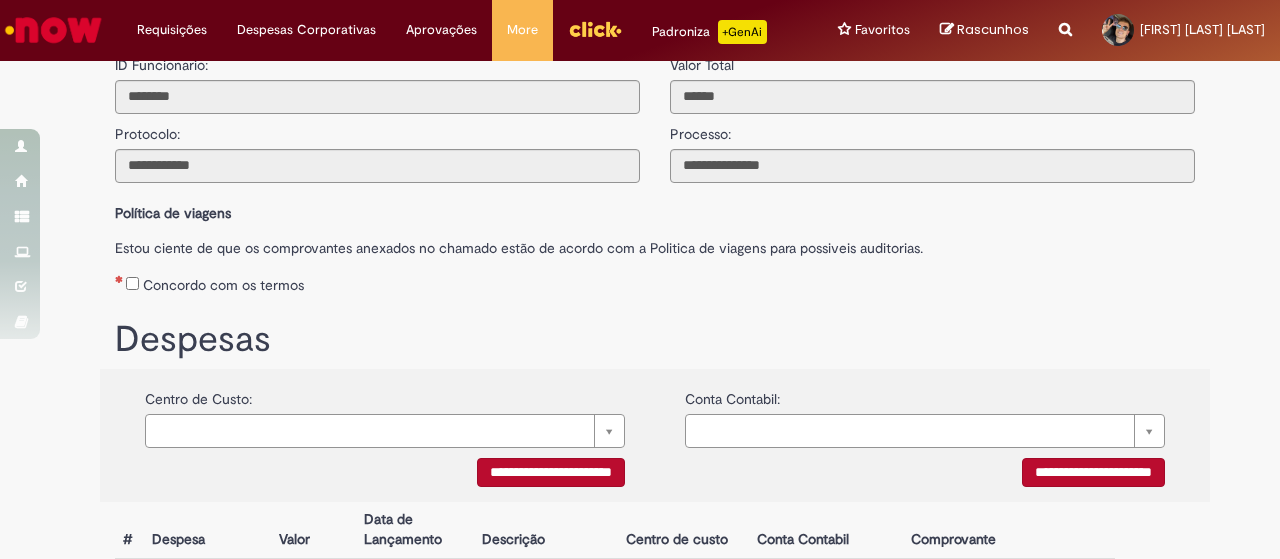 scroll, scrollTop: 73, scrollLeft: 0, axis: vertical 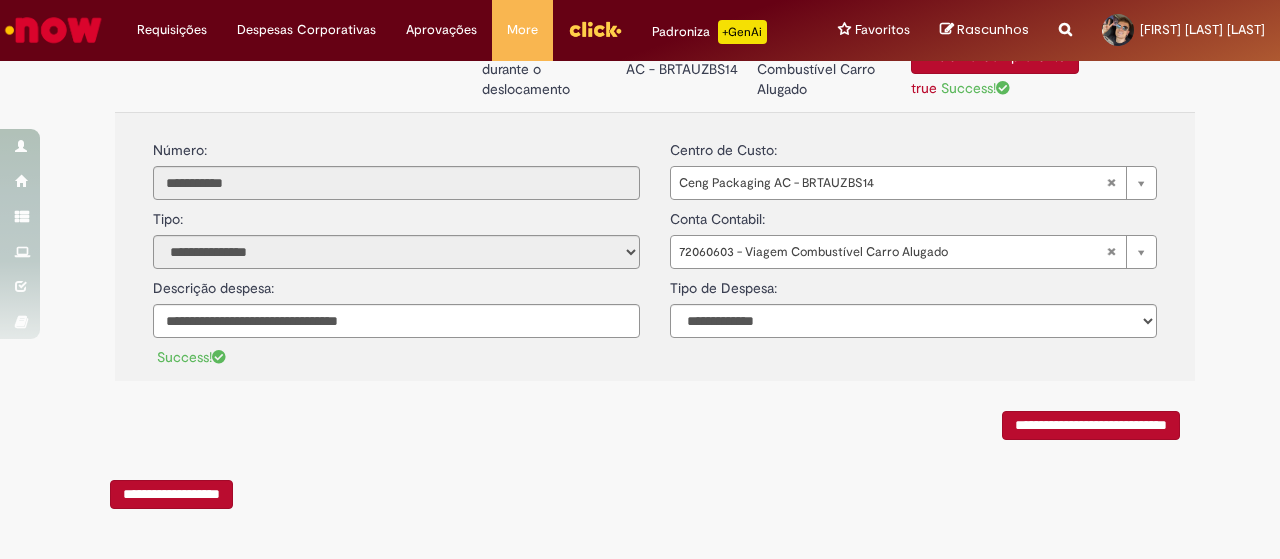 click on "**********" at bounding box center [1091, 425] 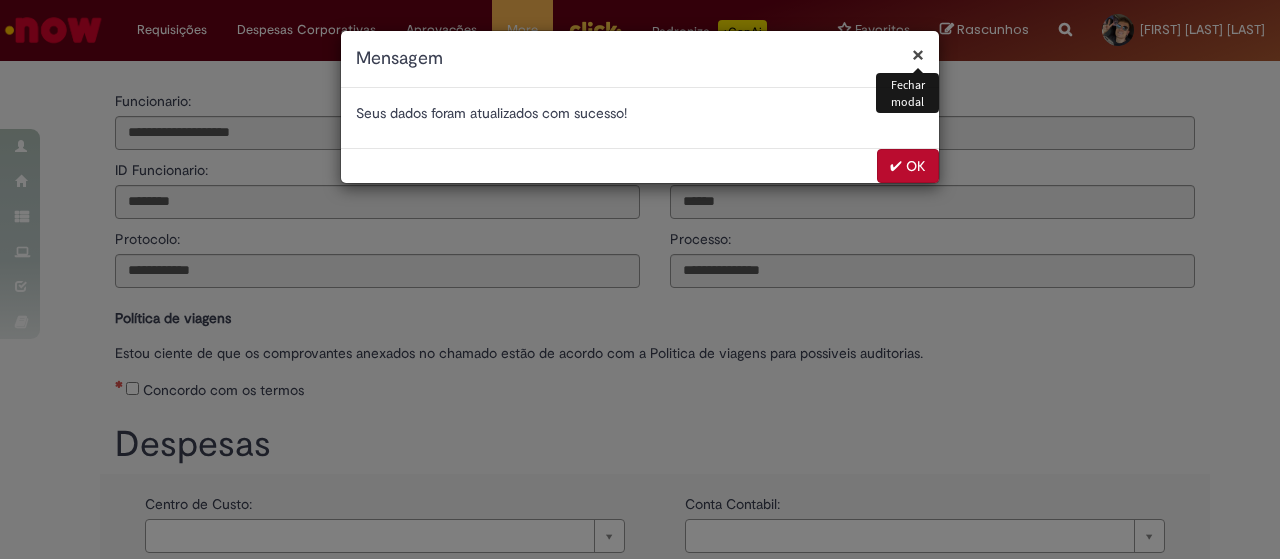 click on "✔ OK" at bounding box center (908, 166) 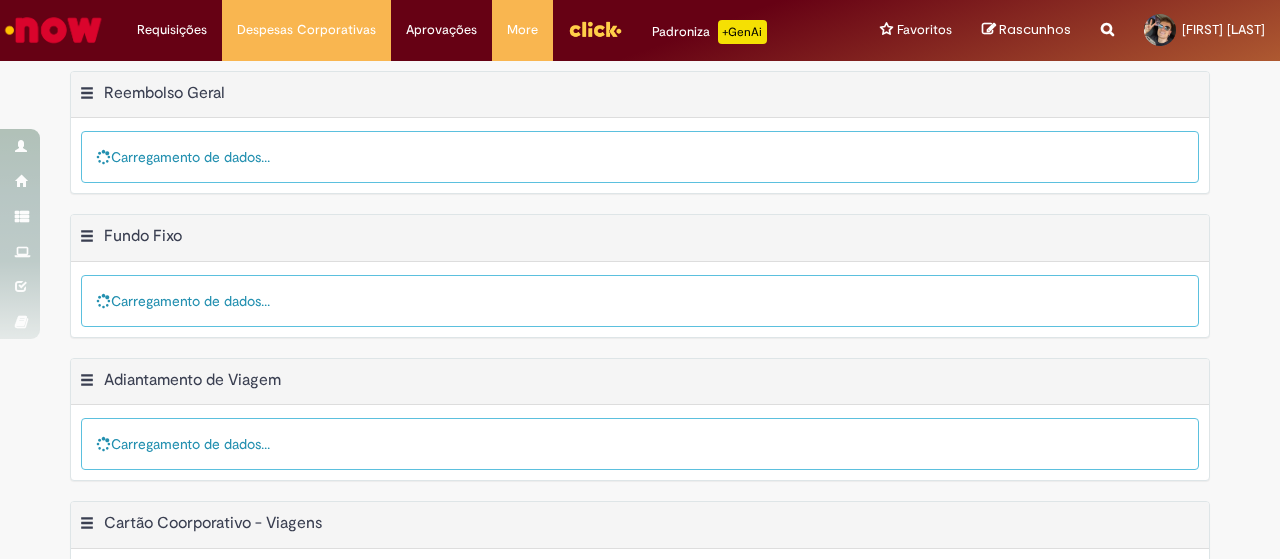 scroll, scrollTop: 0, scrollLeft: 0, axis: both 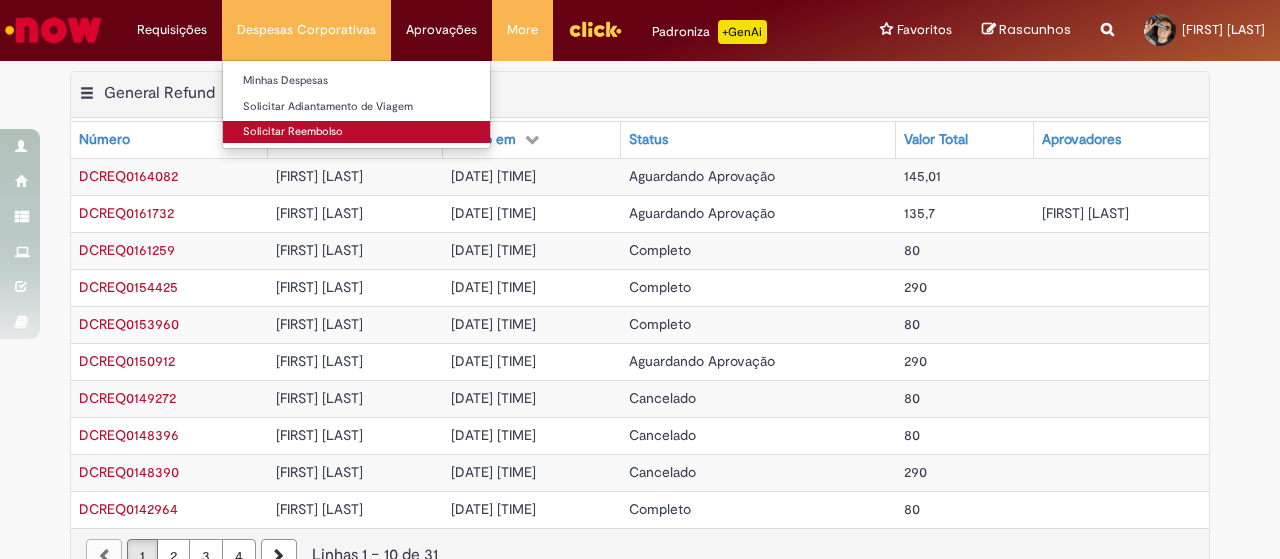 click on "Solicitar Reembolso" at bounding box center (356, 132) 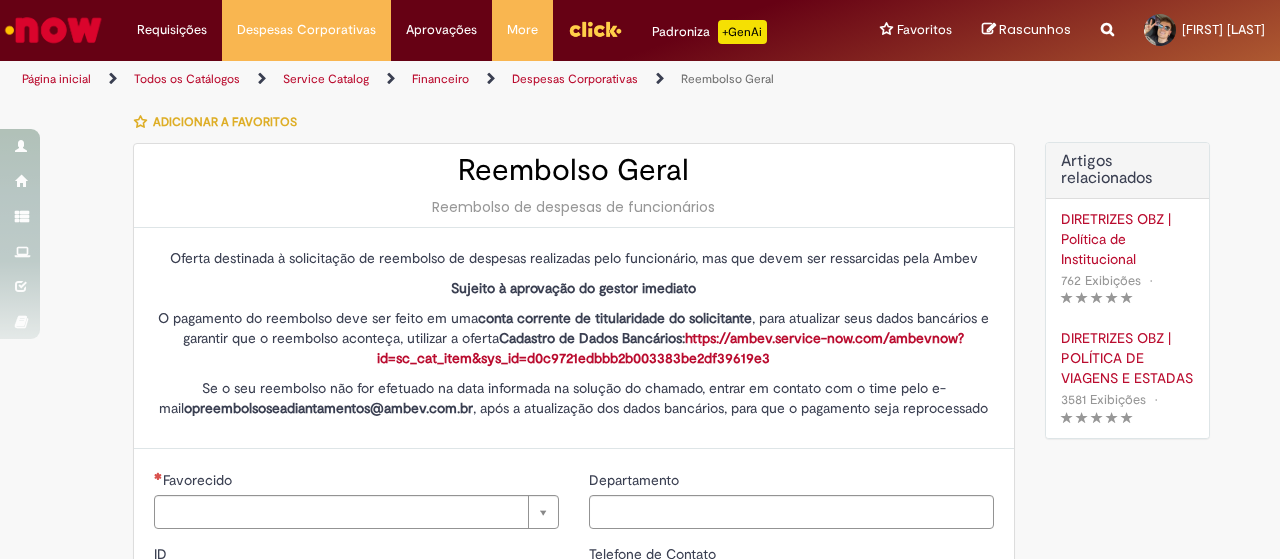 type on "********" 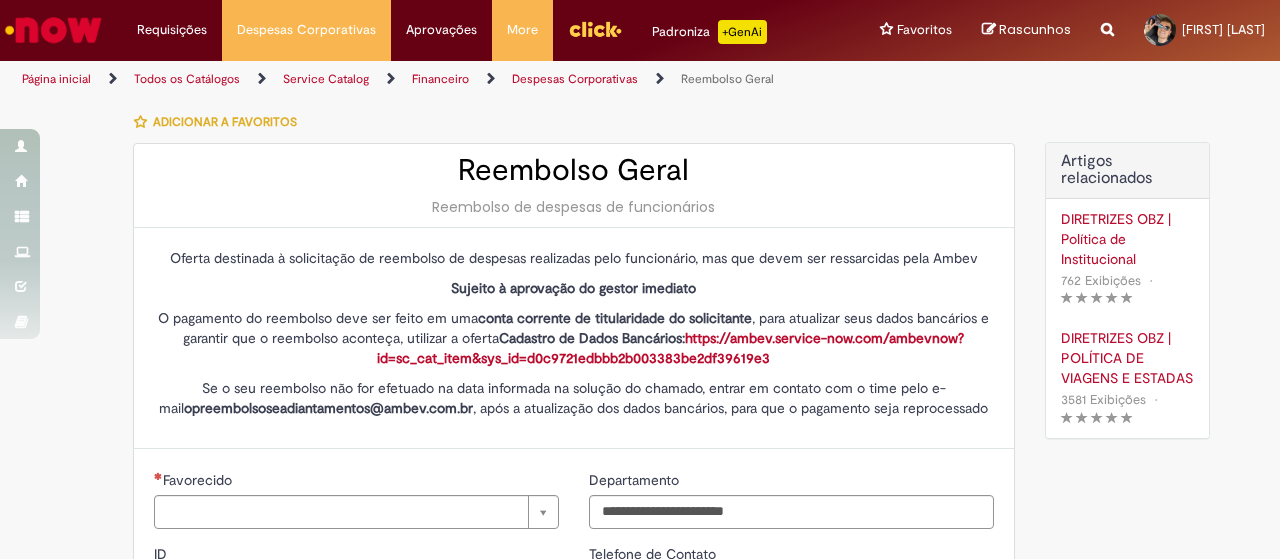 type on "**********" 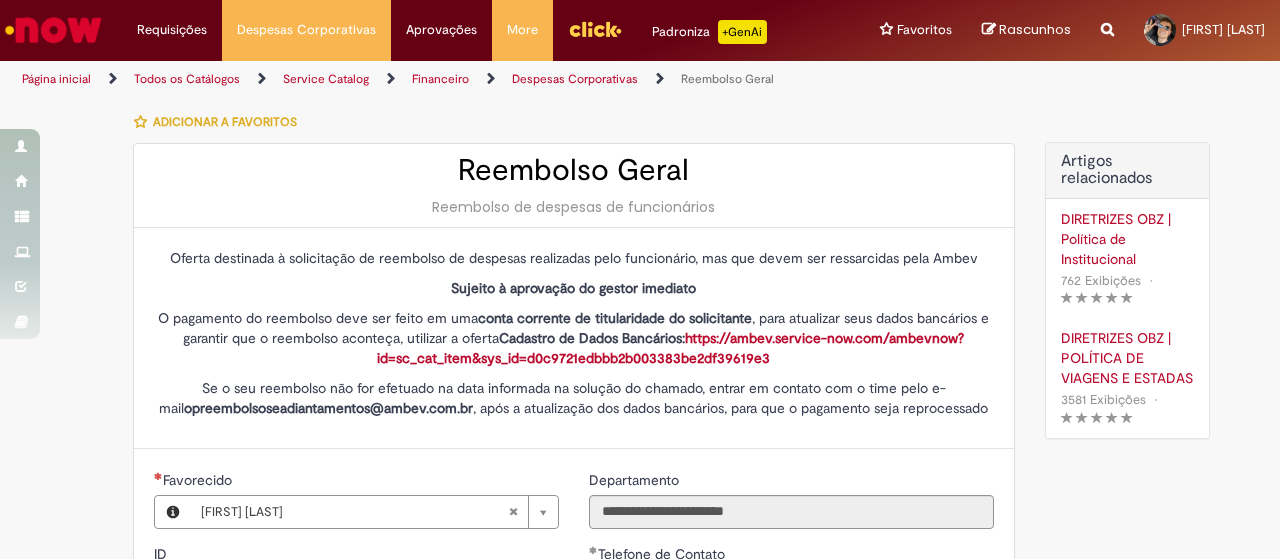 type on "**********" 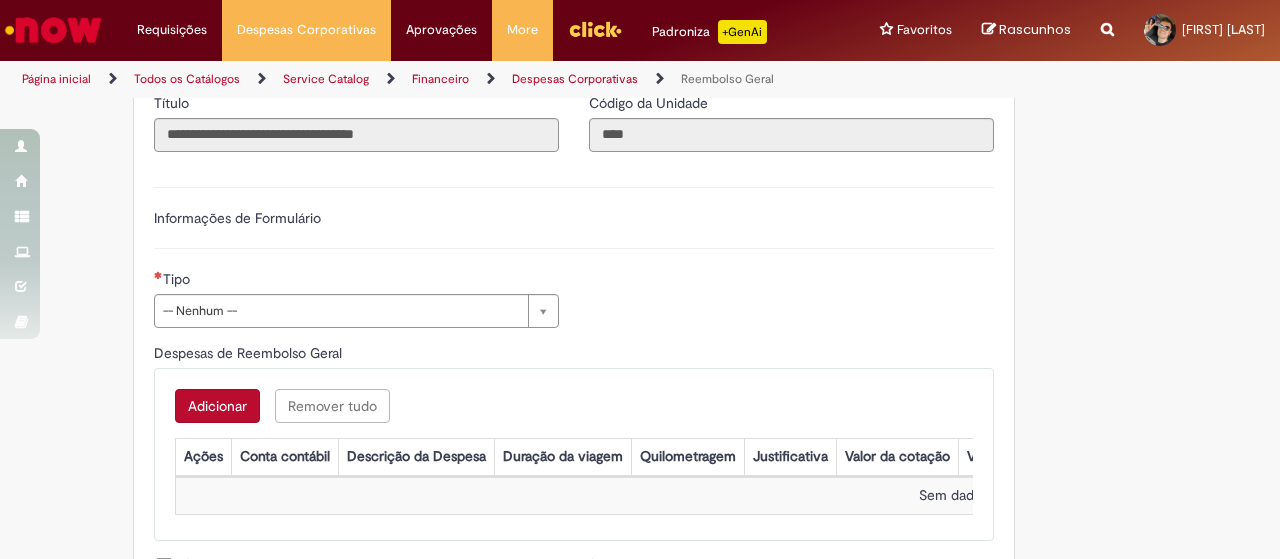 scroll, scrollTop: 600, scrollLeft: 0, axis: vertical 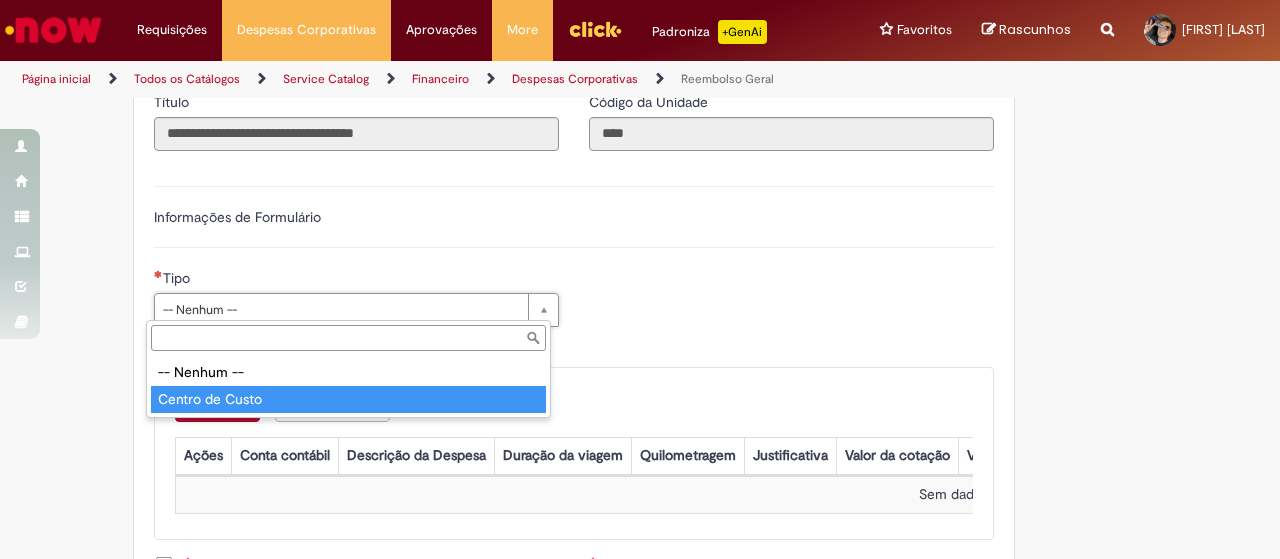 type on "**********" 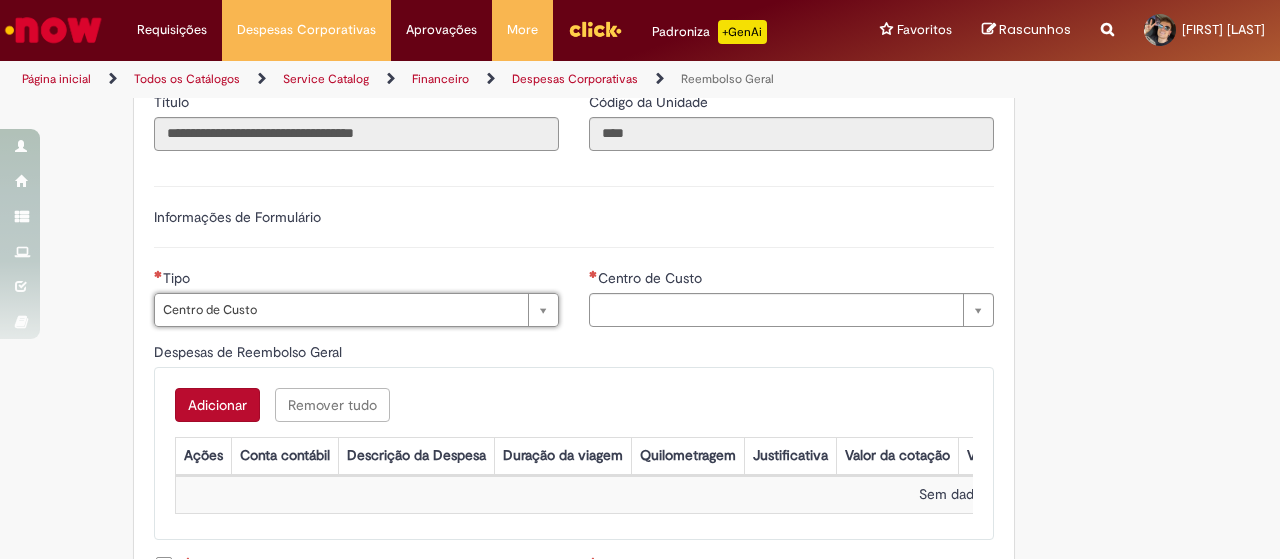 type on "**********" 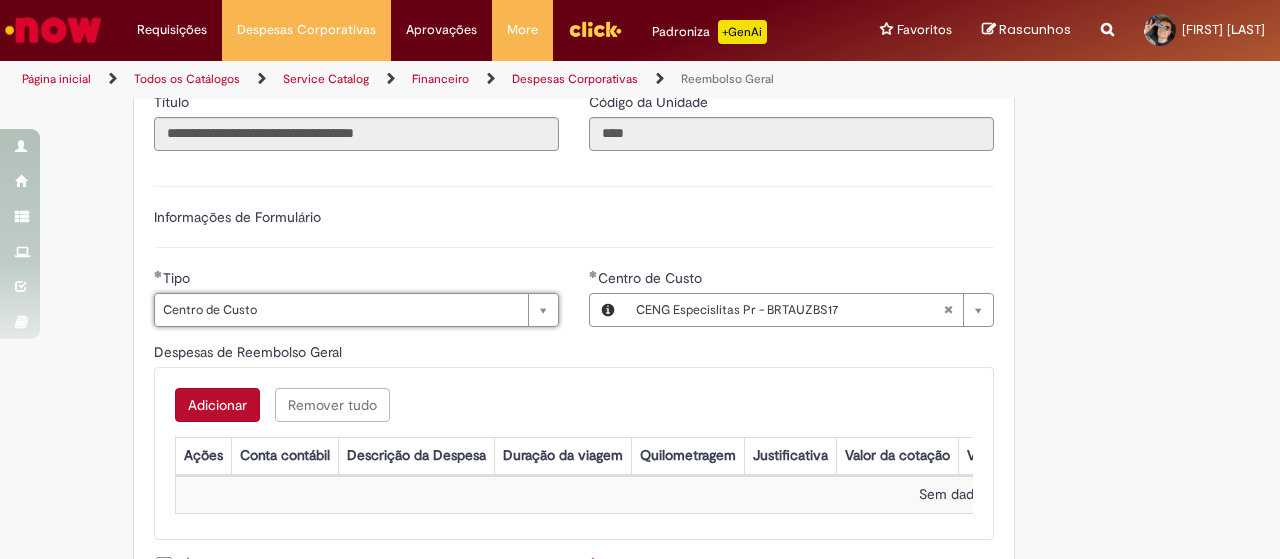 type 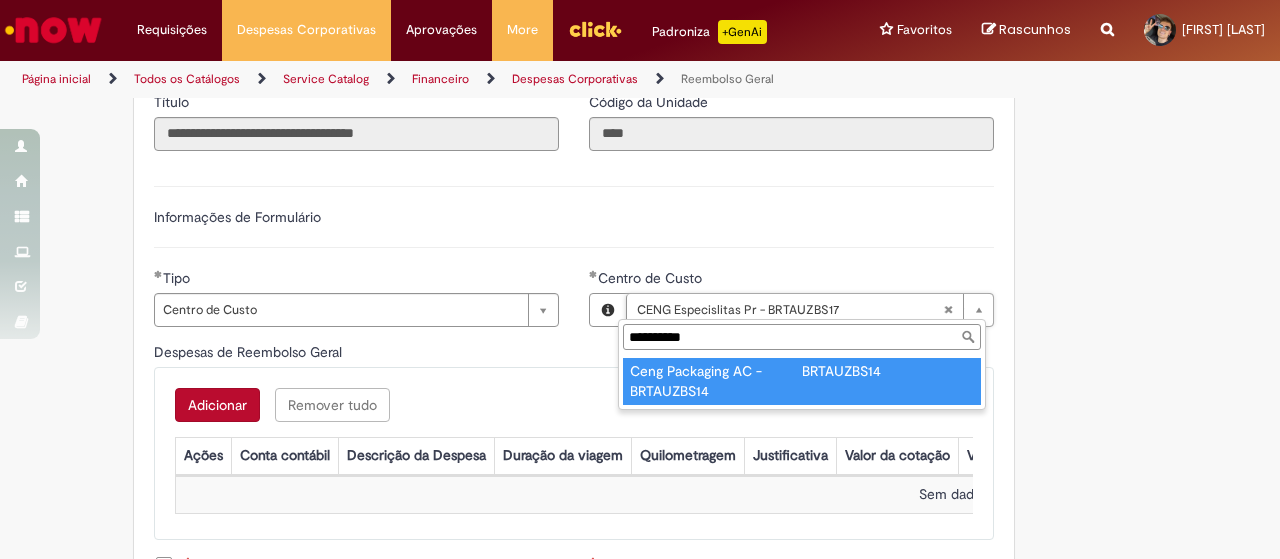 type on "**********" 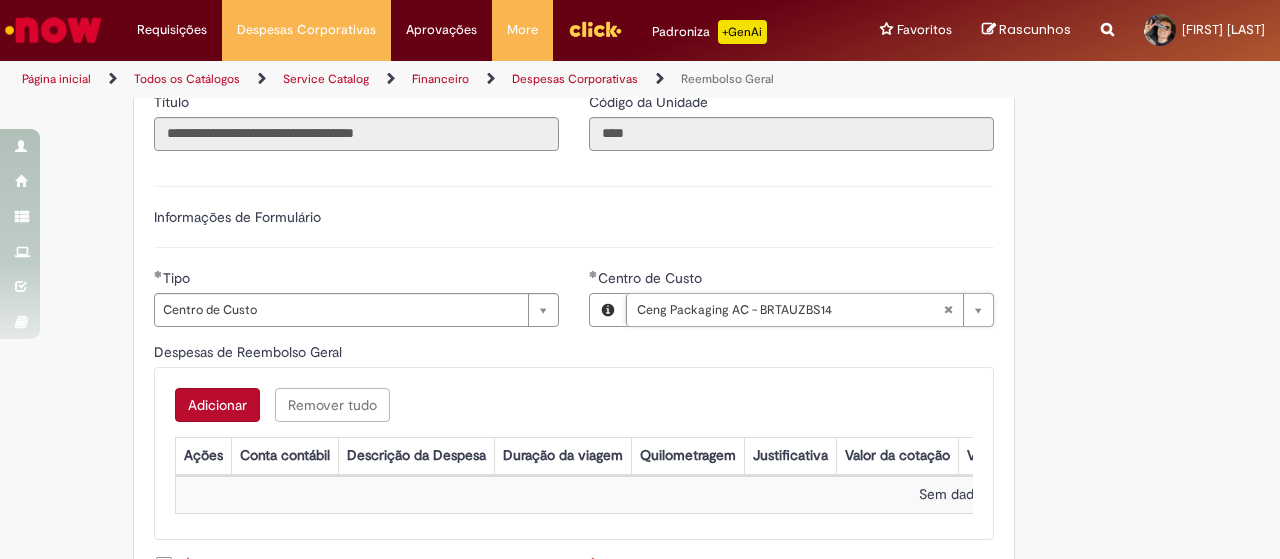 scroll, scrollTop: 0, scrollLeft: 214, axis: horizontal 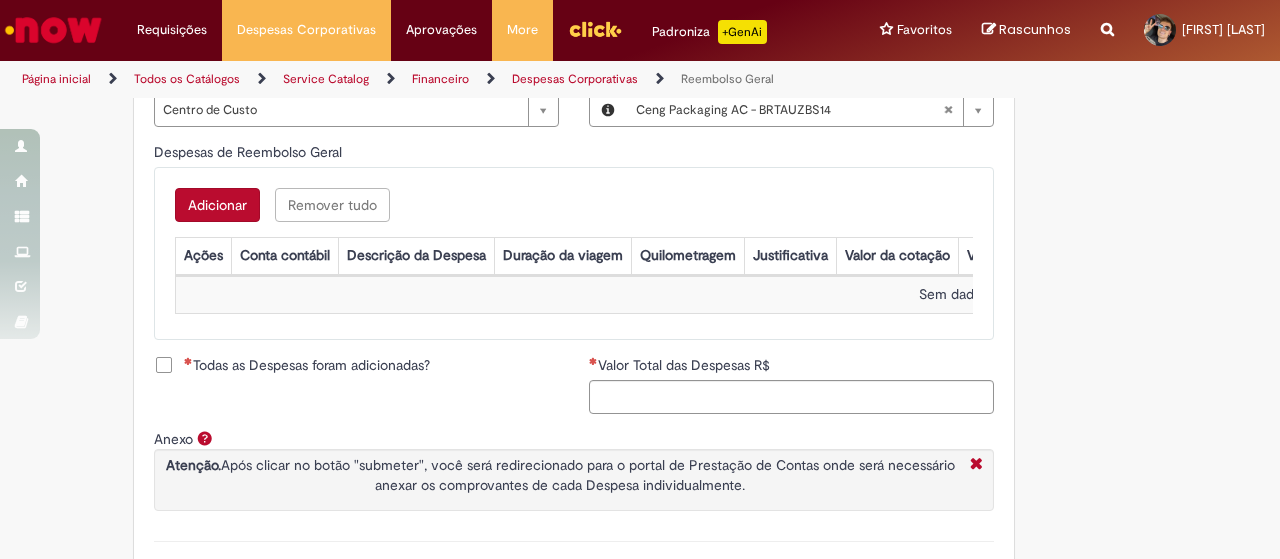 click on "Adicionar" at bounding box center (217, 205) 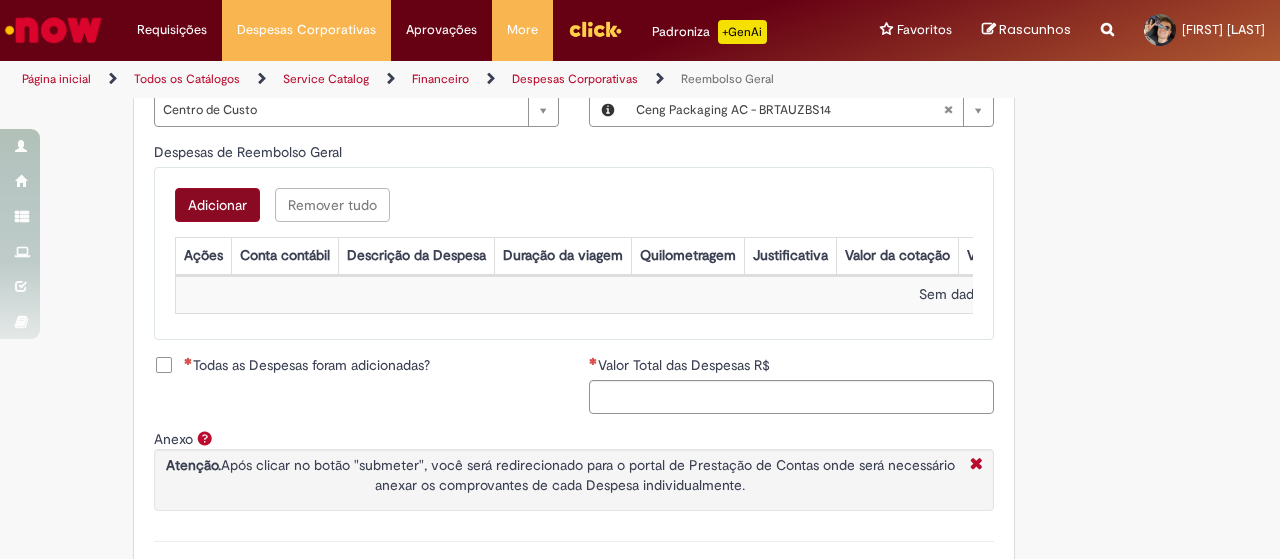 scroll, scrollTop: 0, scrollLeft: 0, axis: both 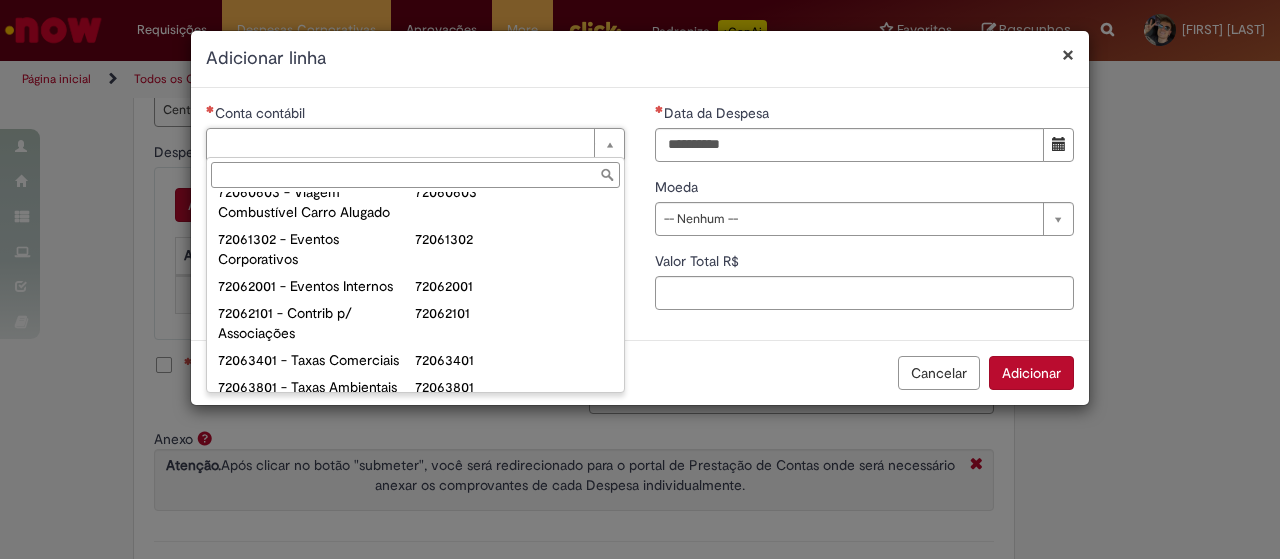 type on "**********" 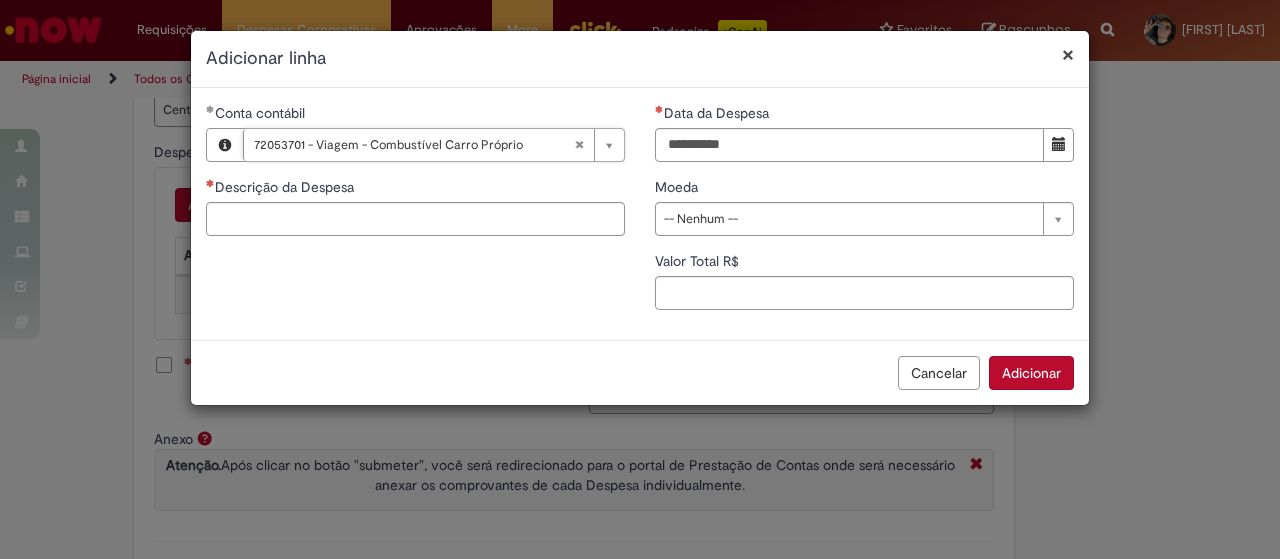 click on "**********" at bounding box center (640, 214) 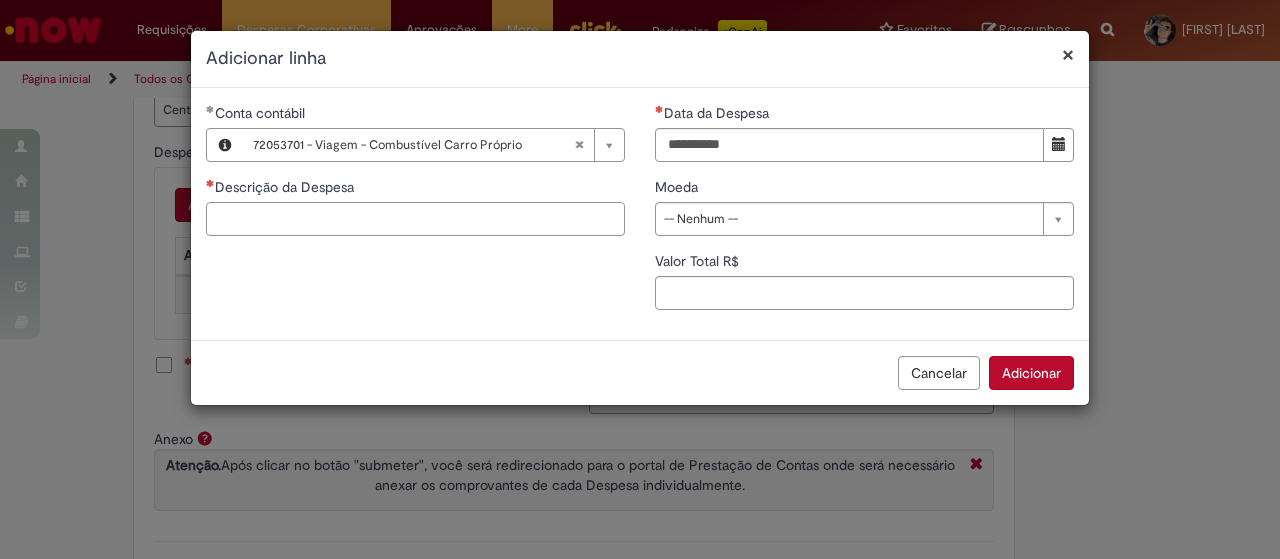 click on "Descrição da Despesa" at bounding box center (415, 219) 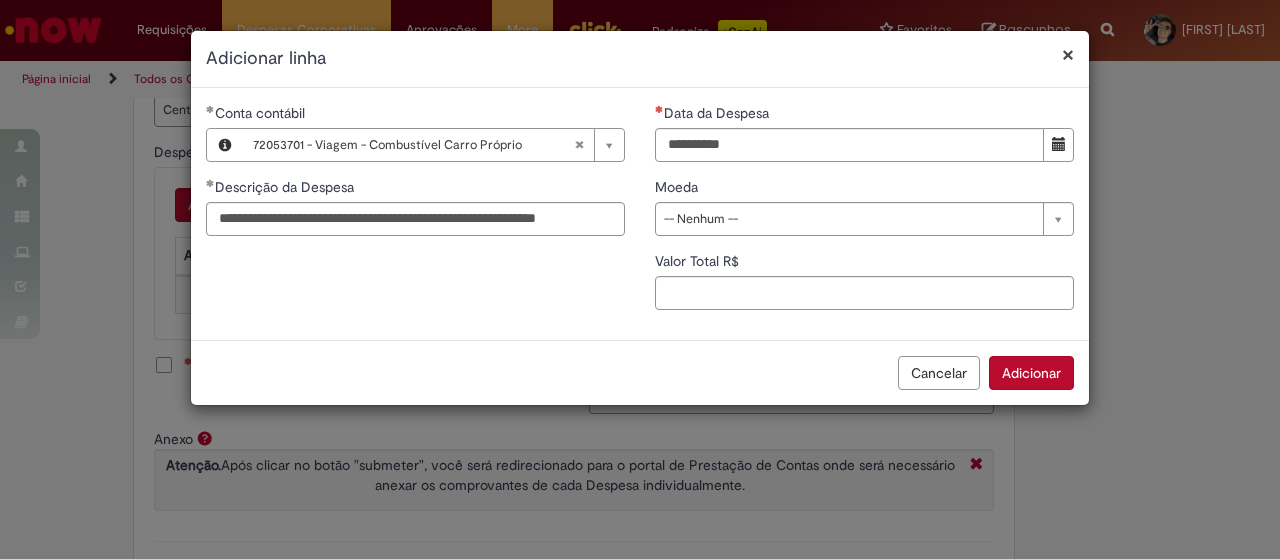 scroll, scrollTop: 0, scrollLeft: 0, axis: both 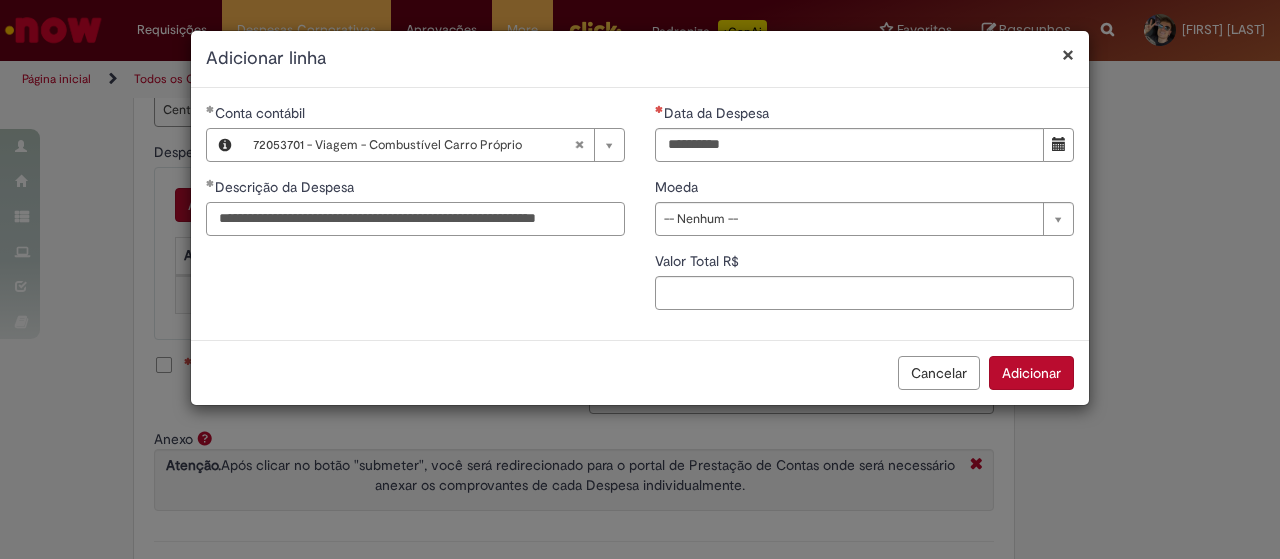 click on "**********" at bounding box center [415, 219] 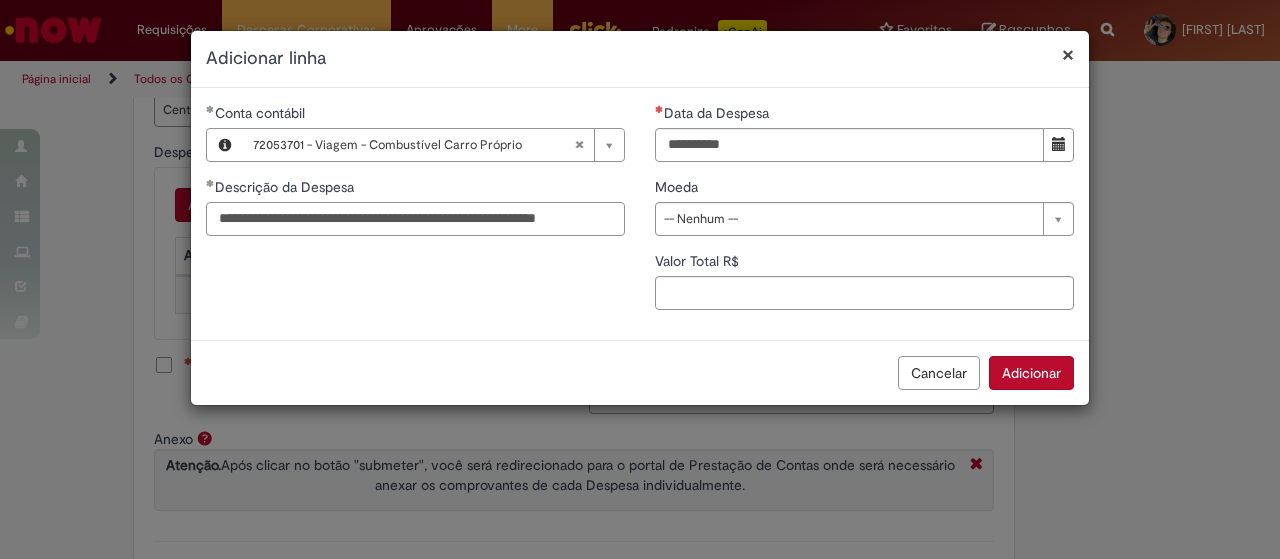 scroll, scrollTop: 0, scrollLeft: 18, axis: horizontal 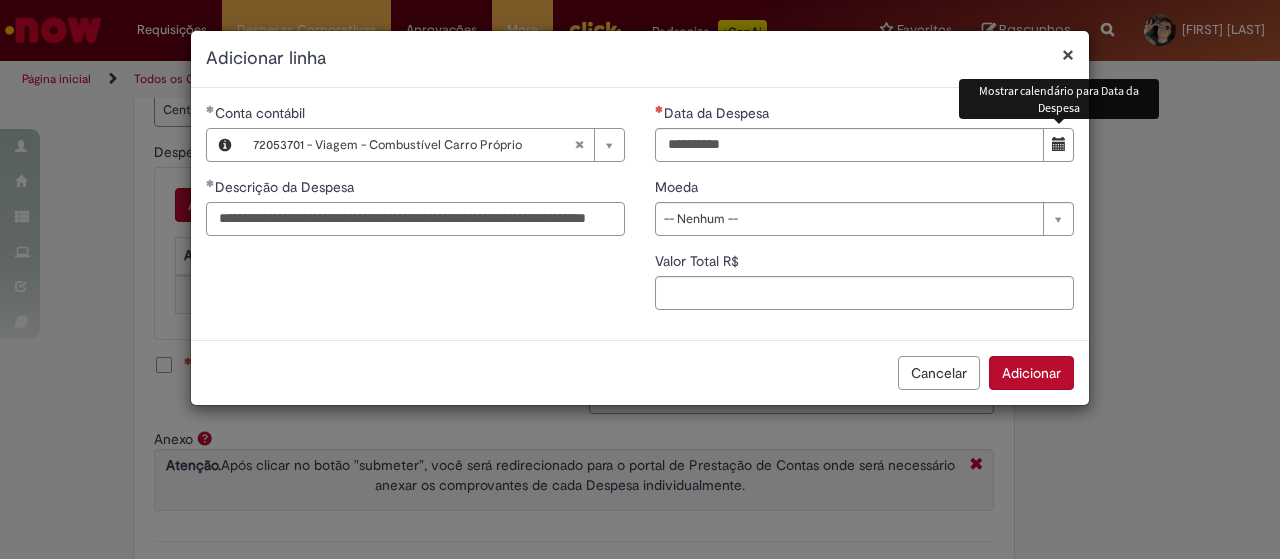 type on "**********" 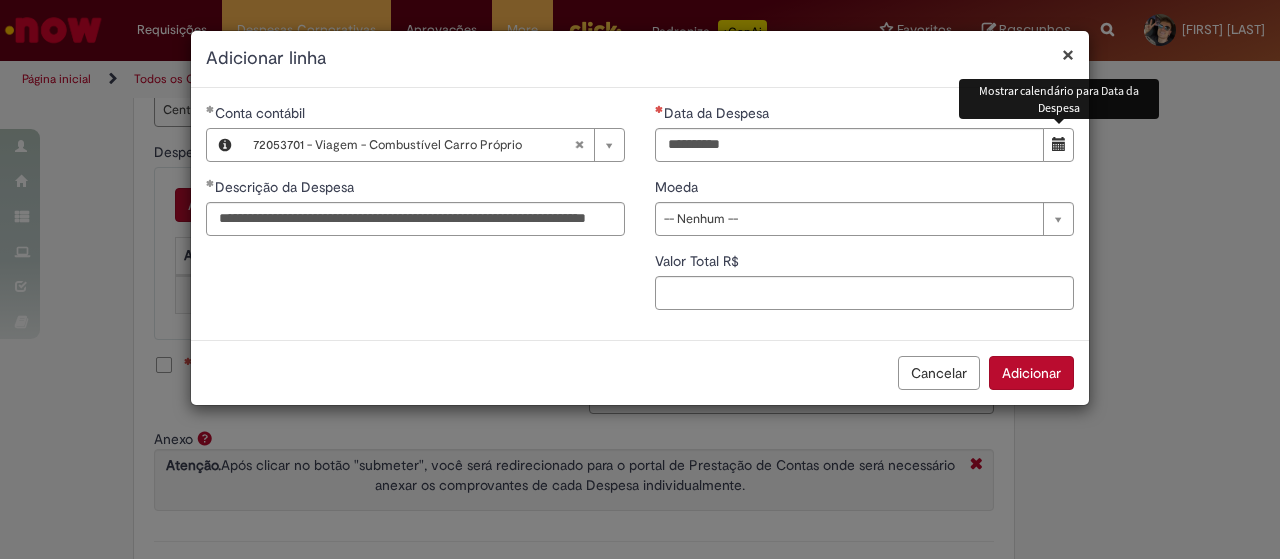 click at bounding box center (1059, 144) 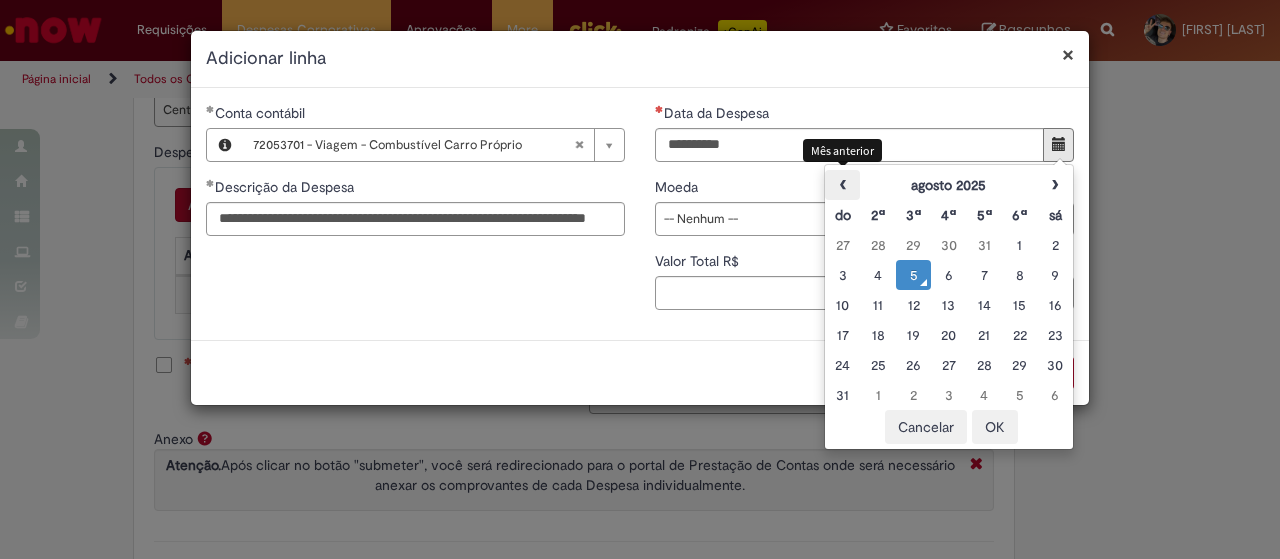 click on "‹" at bounding box center [842, 185] 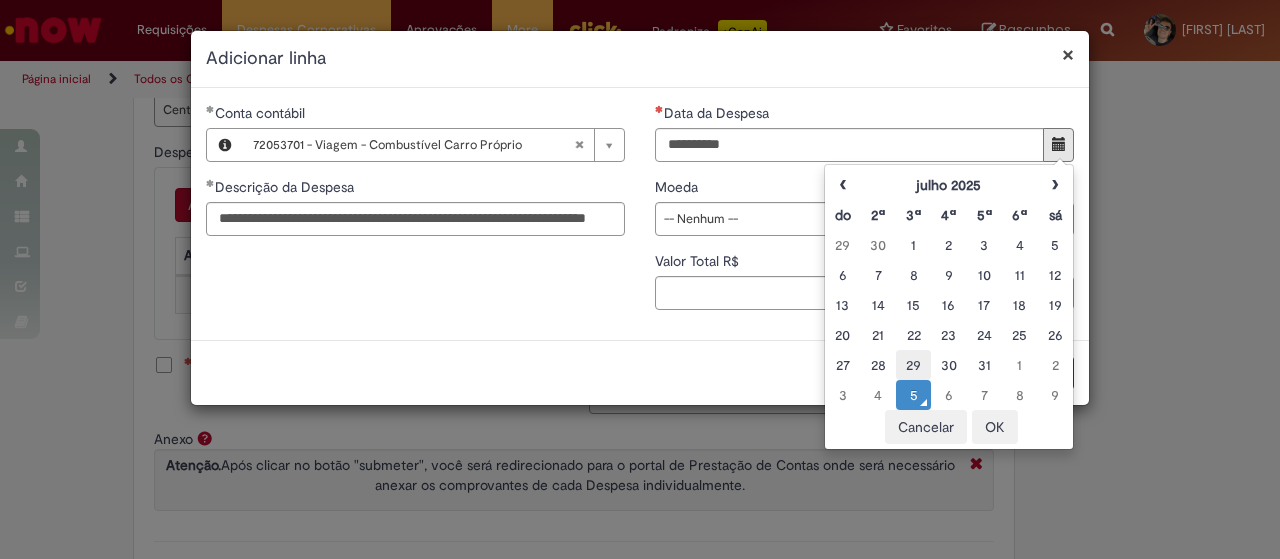 click on "29" at bounding box center (913, 365) 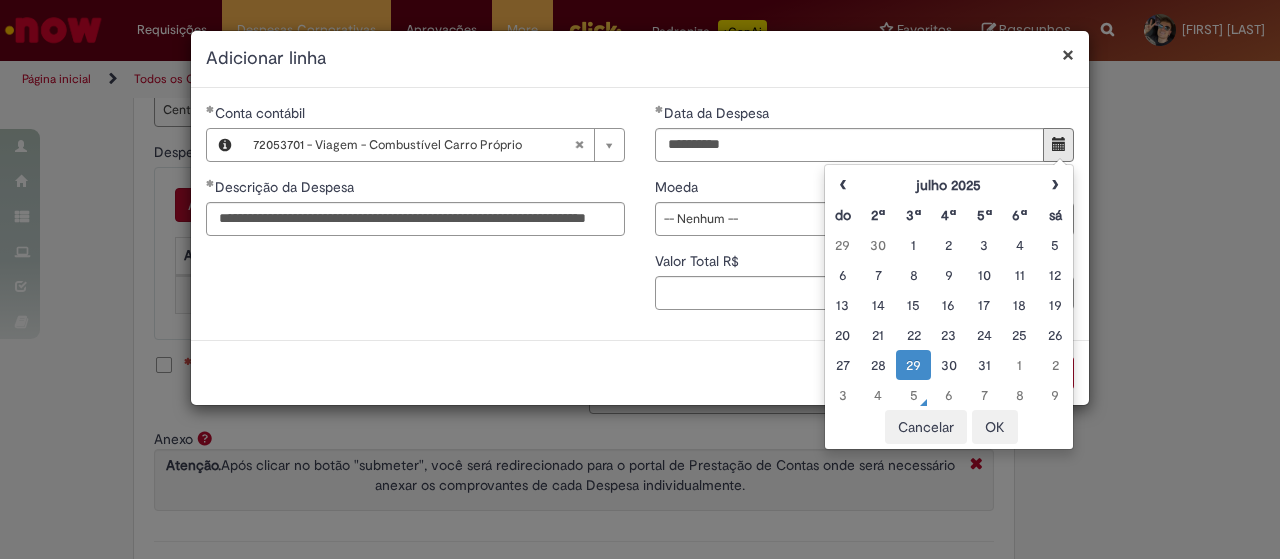 drag, startPoint x: 986, startPoint y: 425, endPoint x: 937, endPoint y: 375, distance: 70.00714 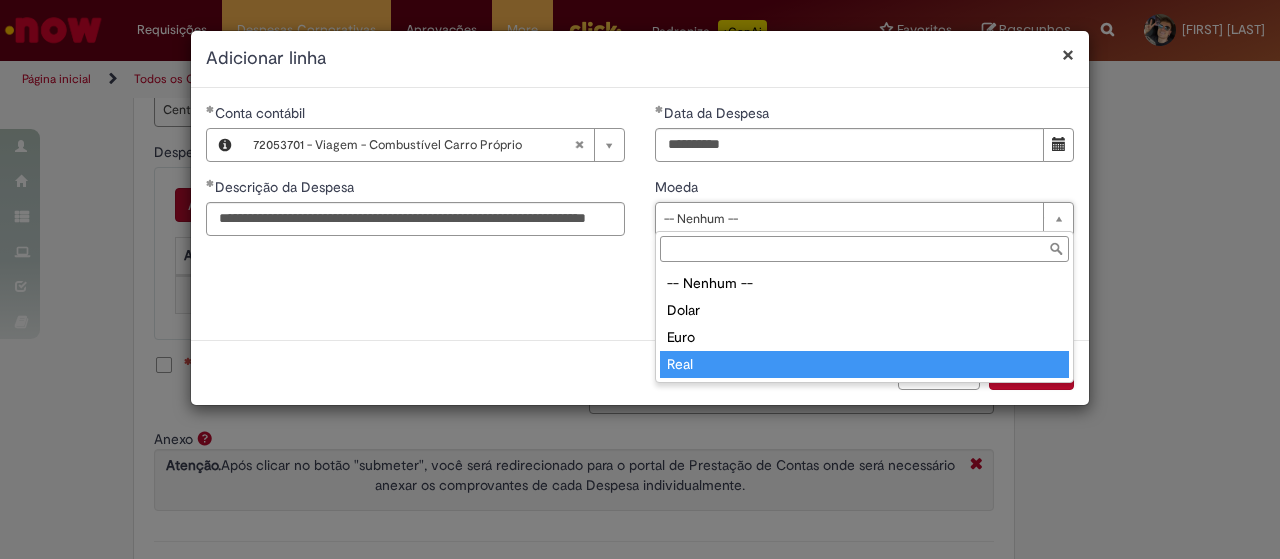 type on "****" 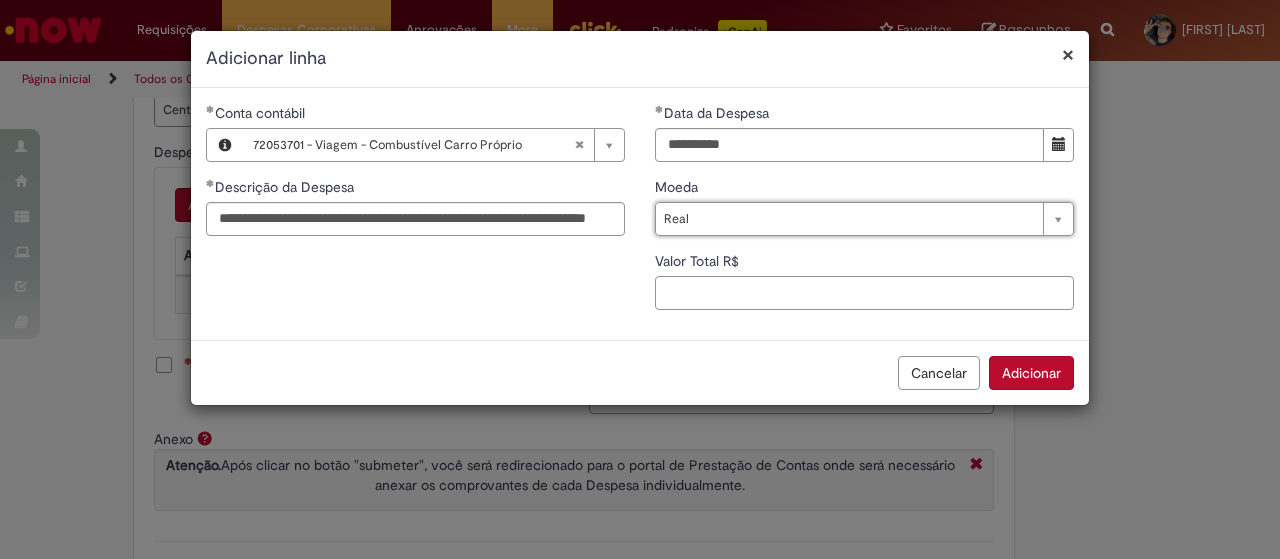 click on "Valor Total R$" at bounding box center [864, 293] 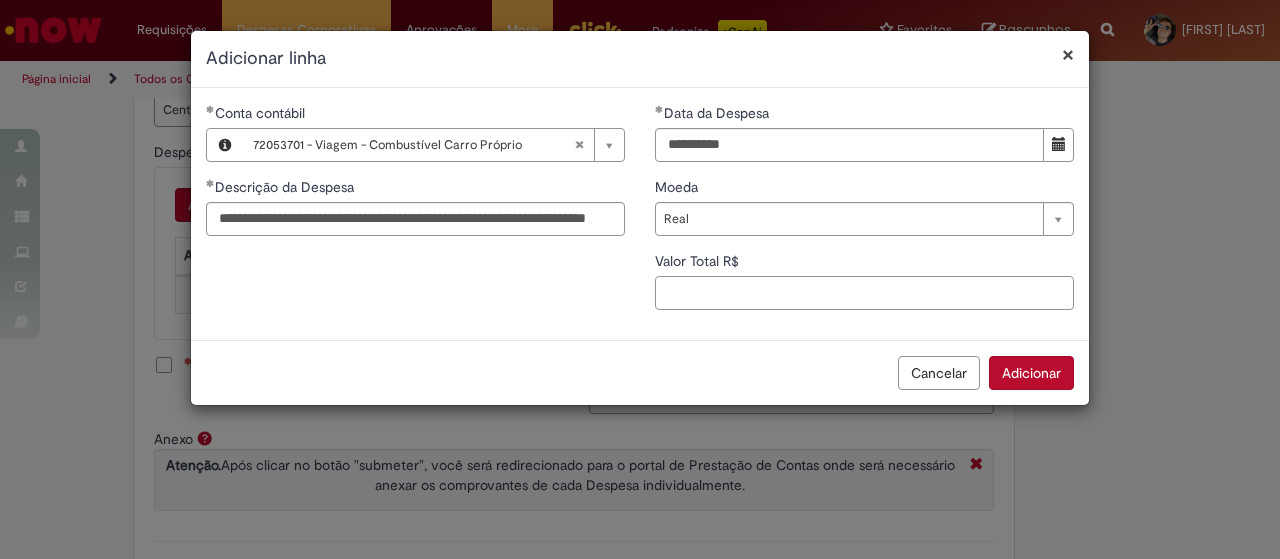 click on "Valor Total R$" at bounding box center (864, 293) 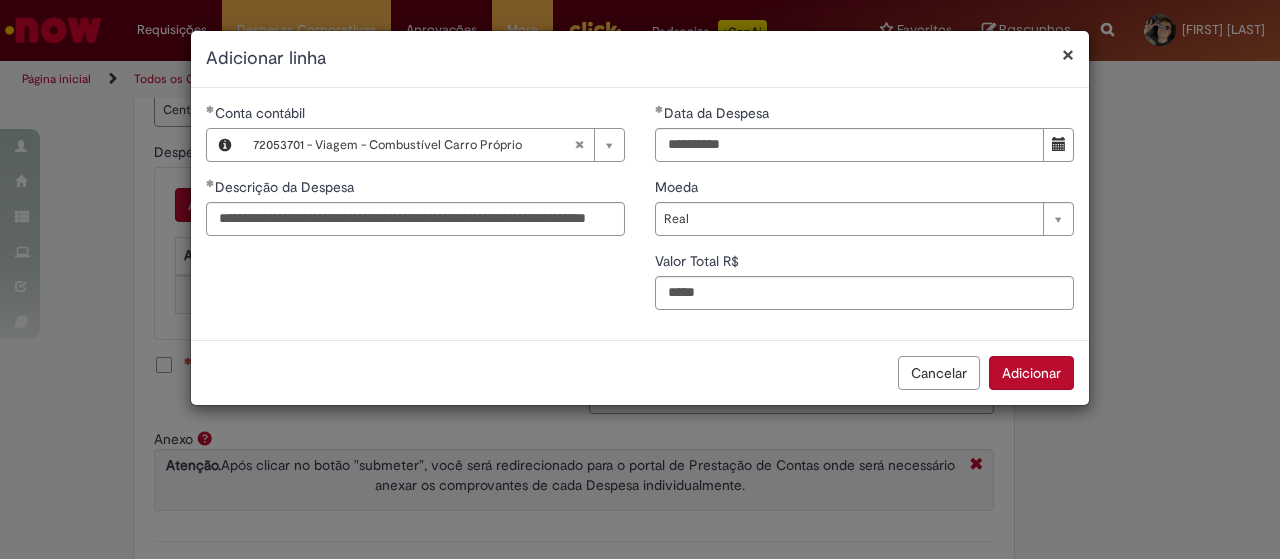 type on "*****" 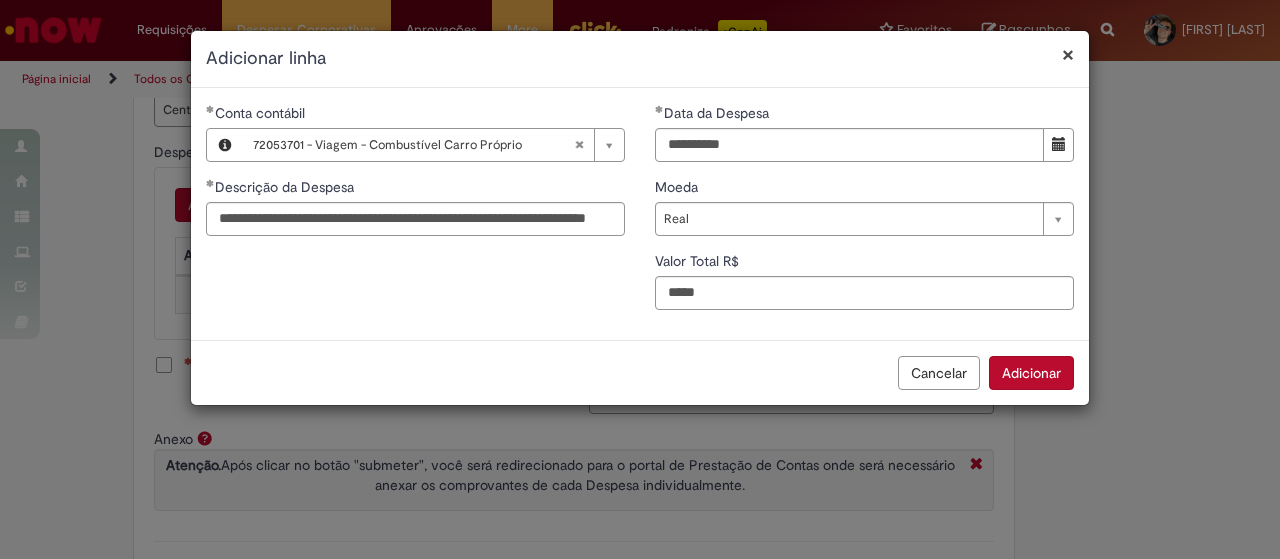 click on "Adicionar" at bounding box center [1031, 373] 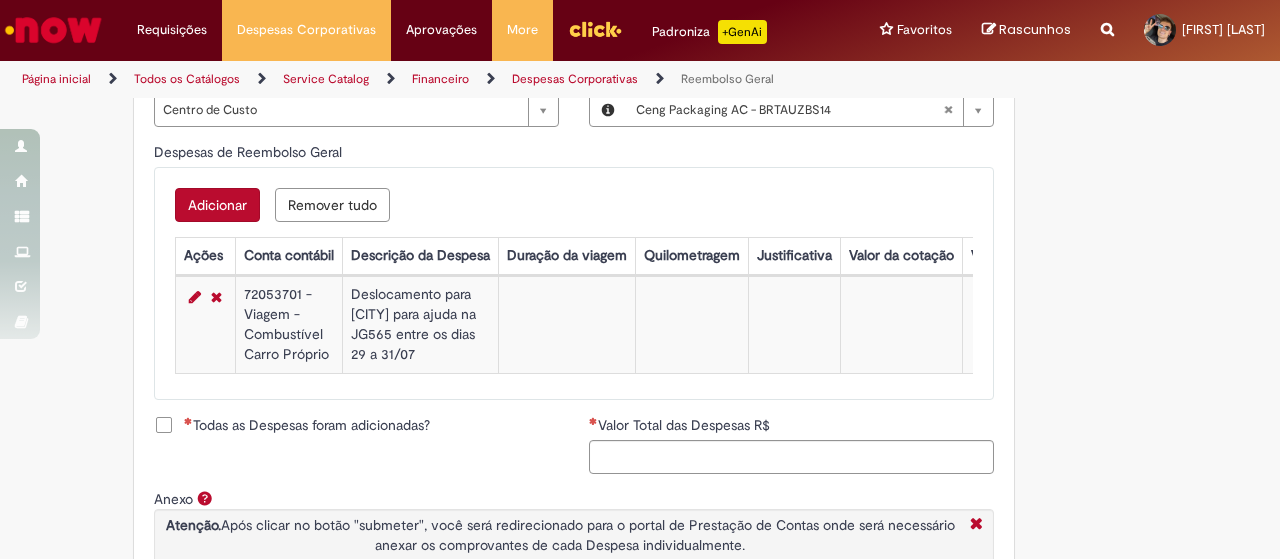 click on "Todas as Despesas foram adicionadas?" at bounding box center (307, 425) 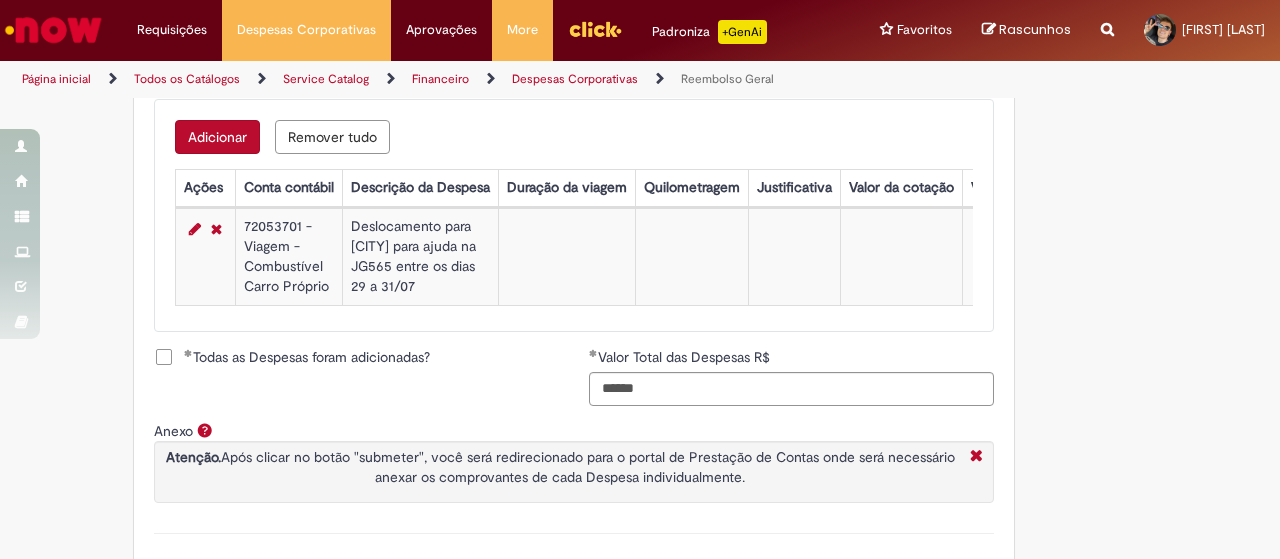 scroll, scrollTop: 989, scrollLeft: 0, axis: vertical 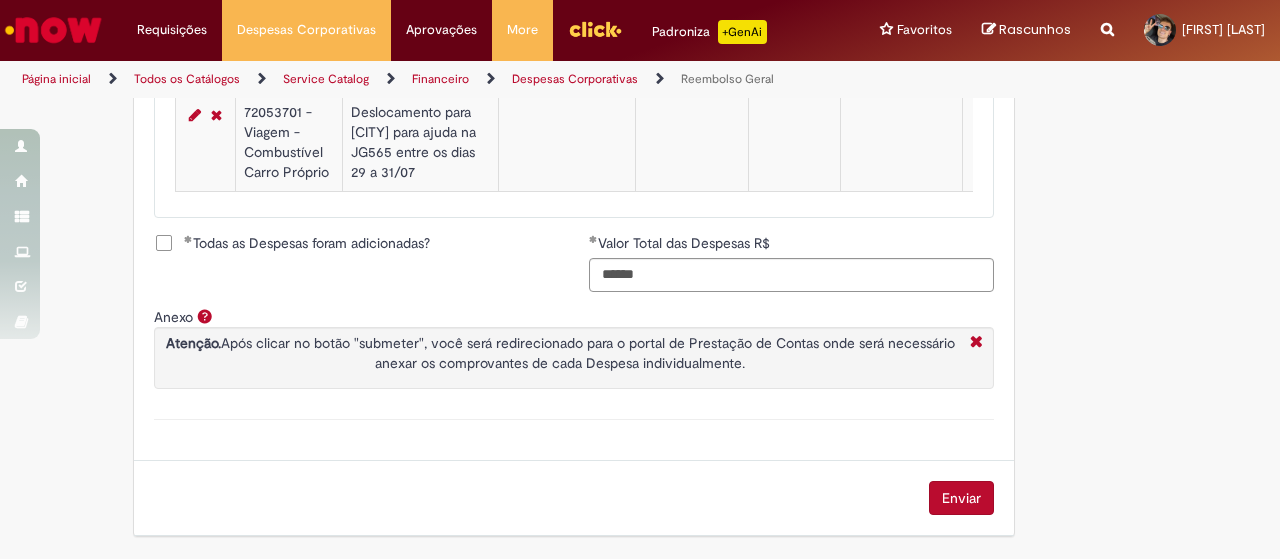 click on "Enviar" at bounding box center [961, 498] 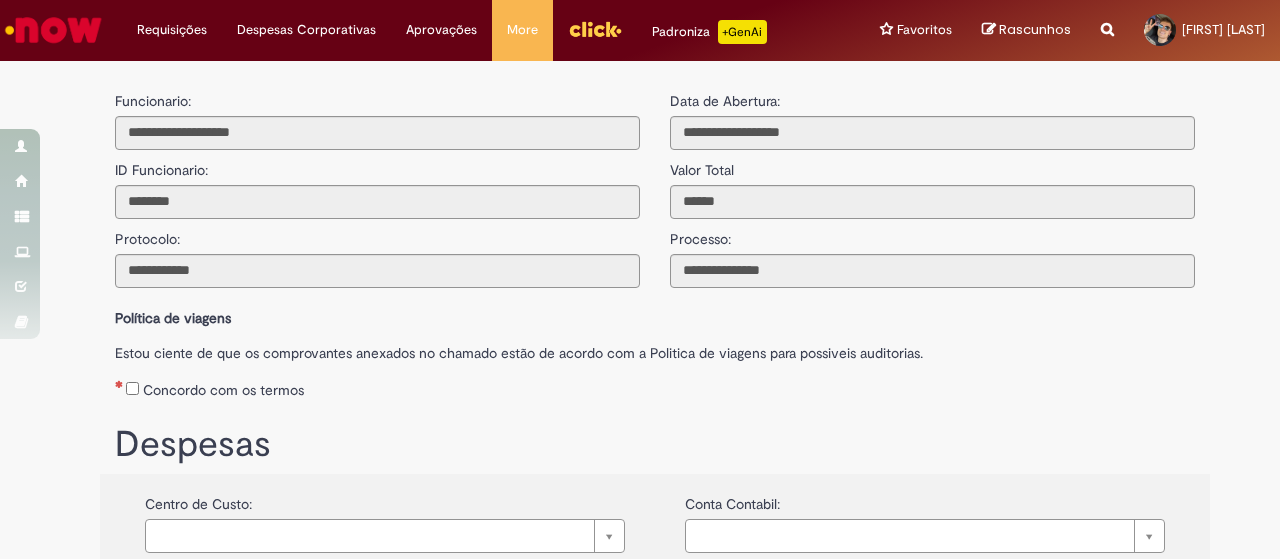 scroll, scrollTop: 0, scrollLeft: 0, axis: both 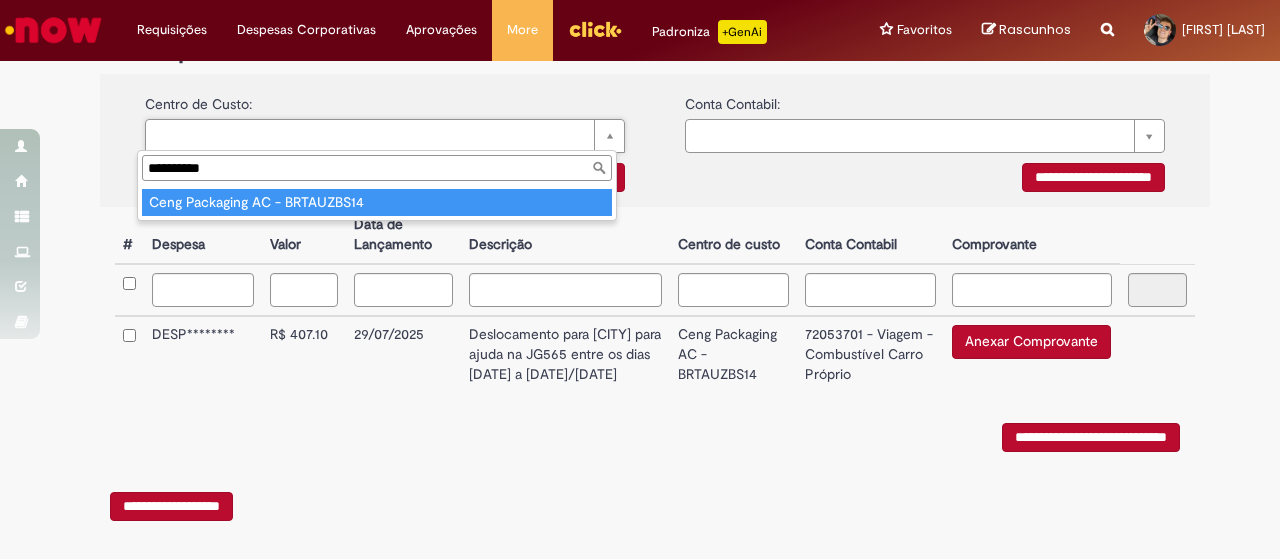 type on "**********" 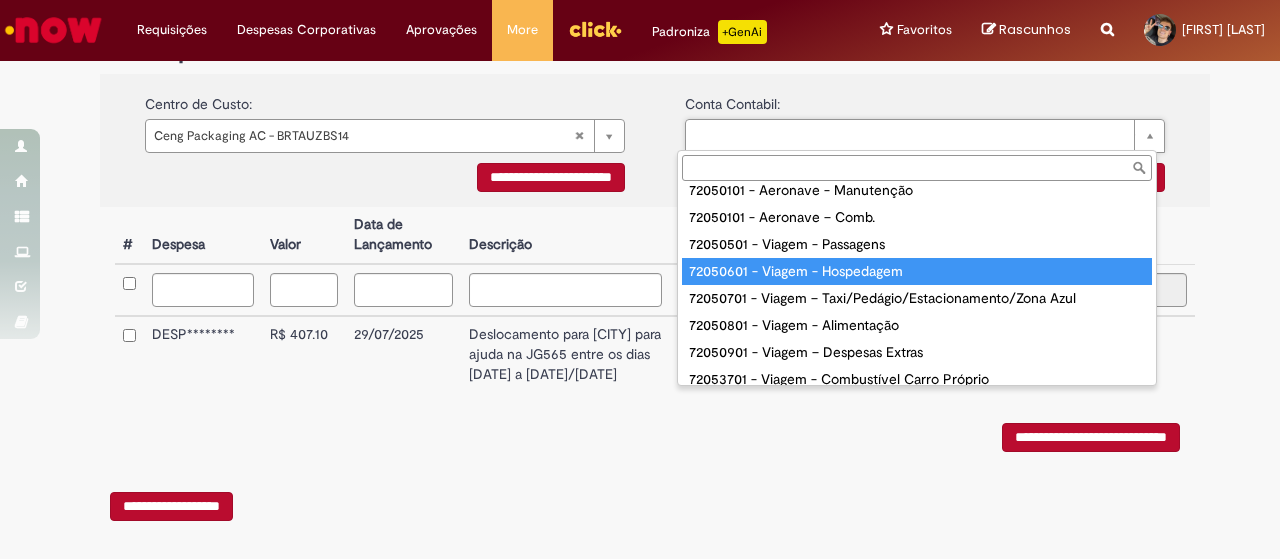 scroll, scrollTop: 800, scrollLeft: 0, axis: vertical 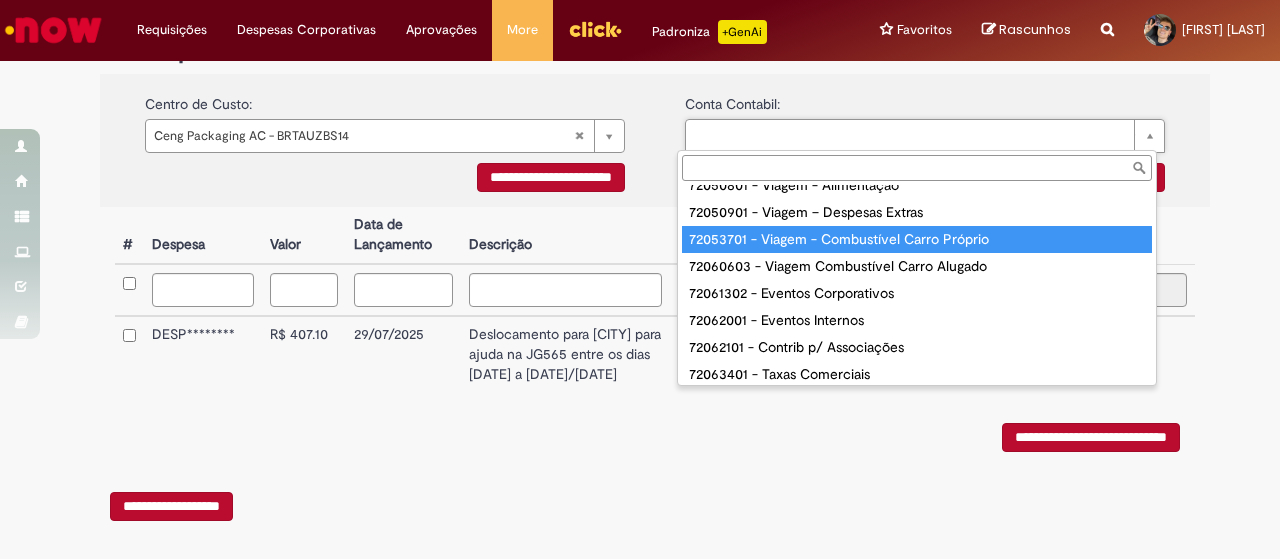 type on "**********" 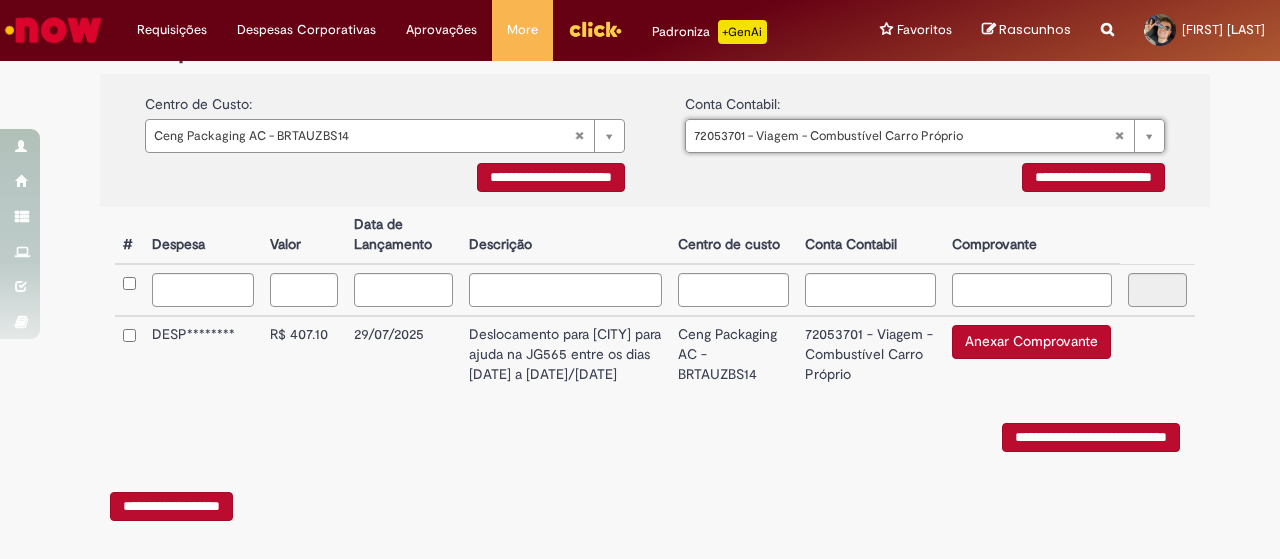 click on "**********" at bounding box center [551, 177] 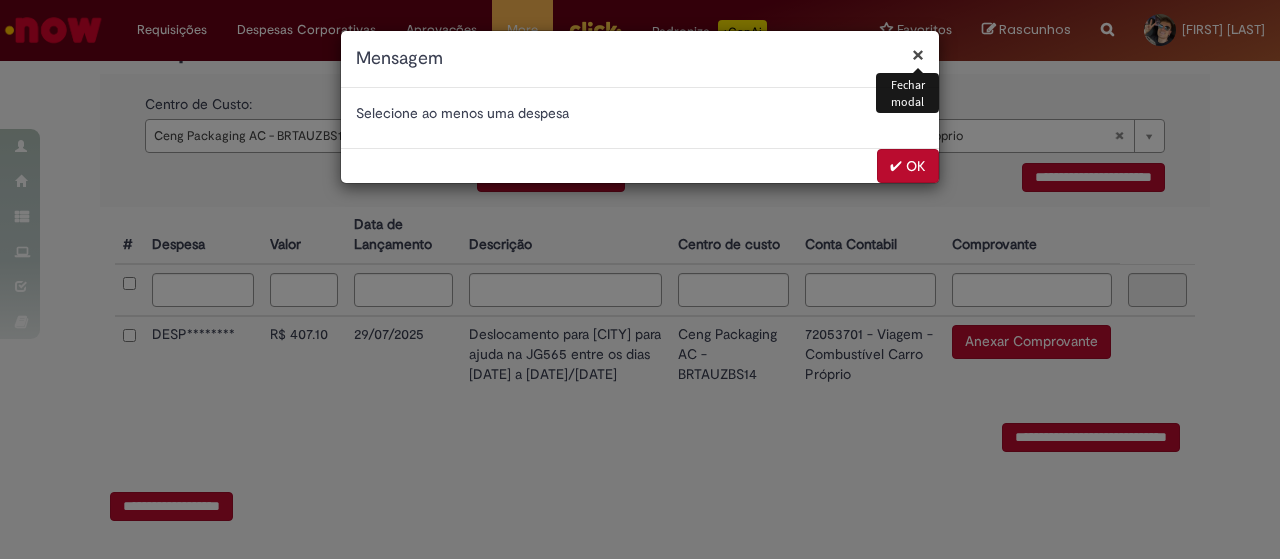 click on "✔ OK" at bounding box center (908, 166) 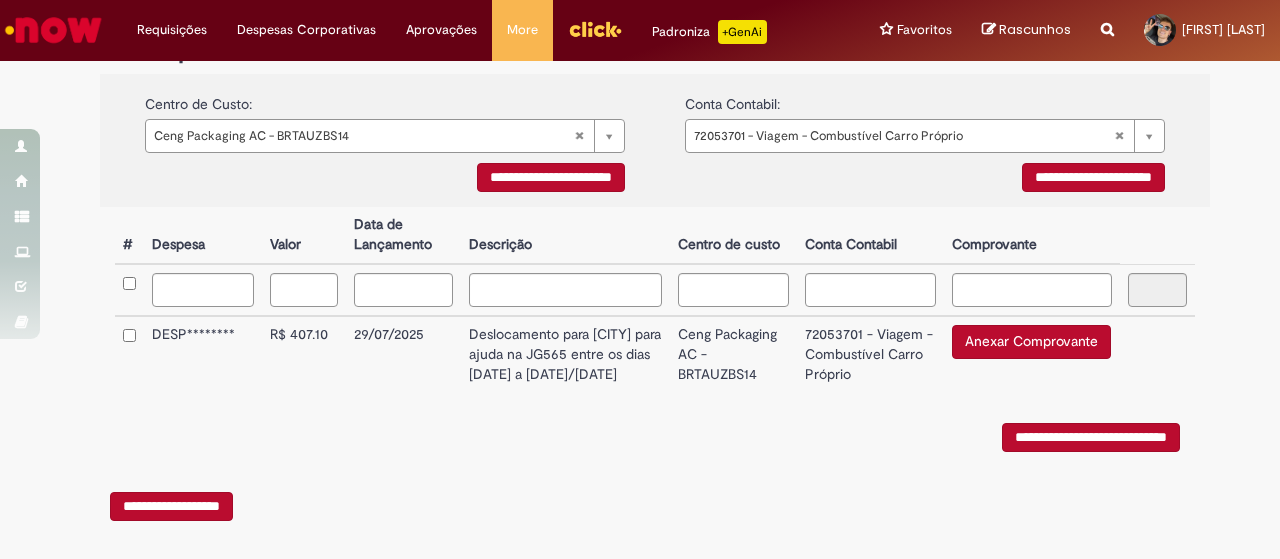 click on "**********" at bounding box center [551, 177] 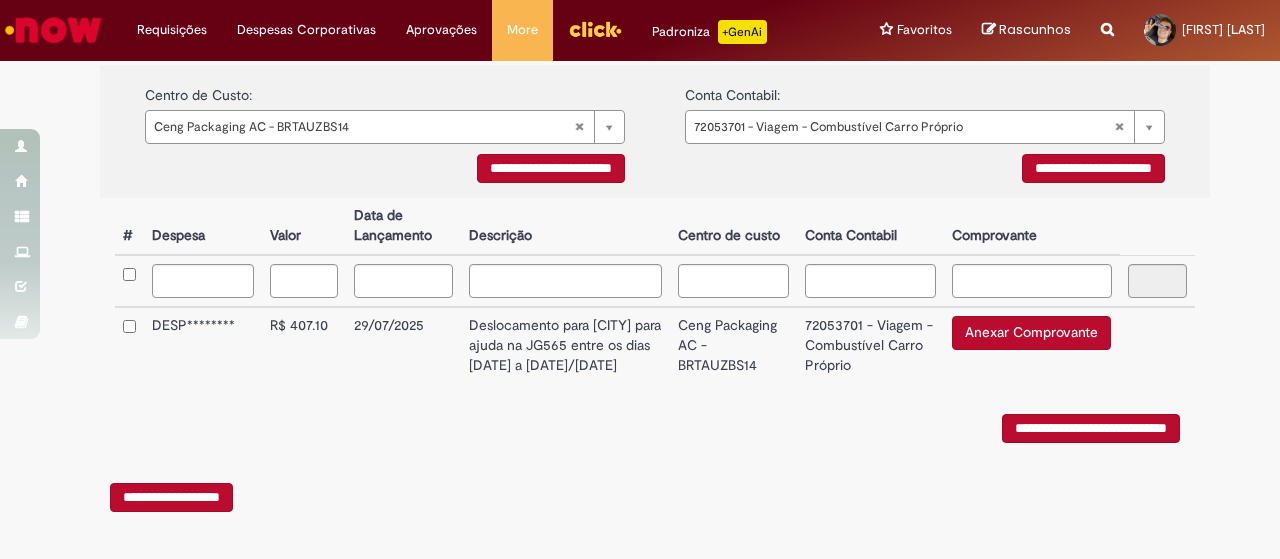 scroll, scrollTop: 440, scrollLeft: 0, axis: vertical 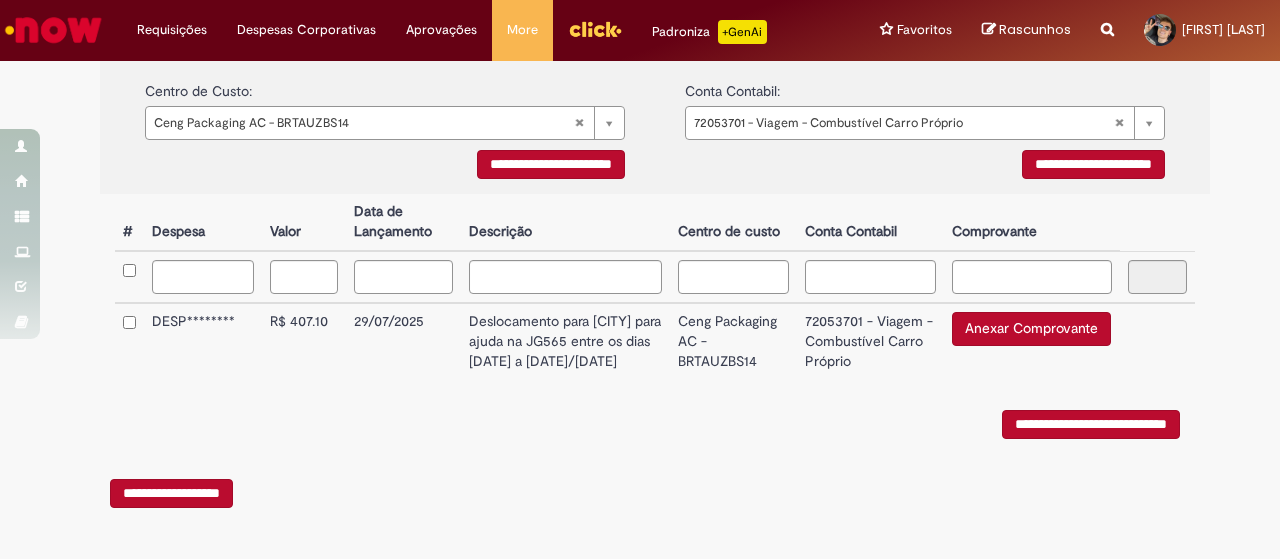 click on "Anexar Comprovante" at bounding box center (1031, 329) 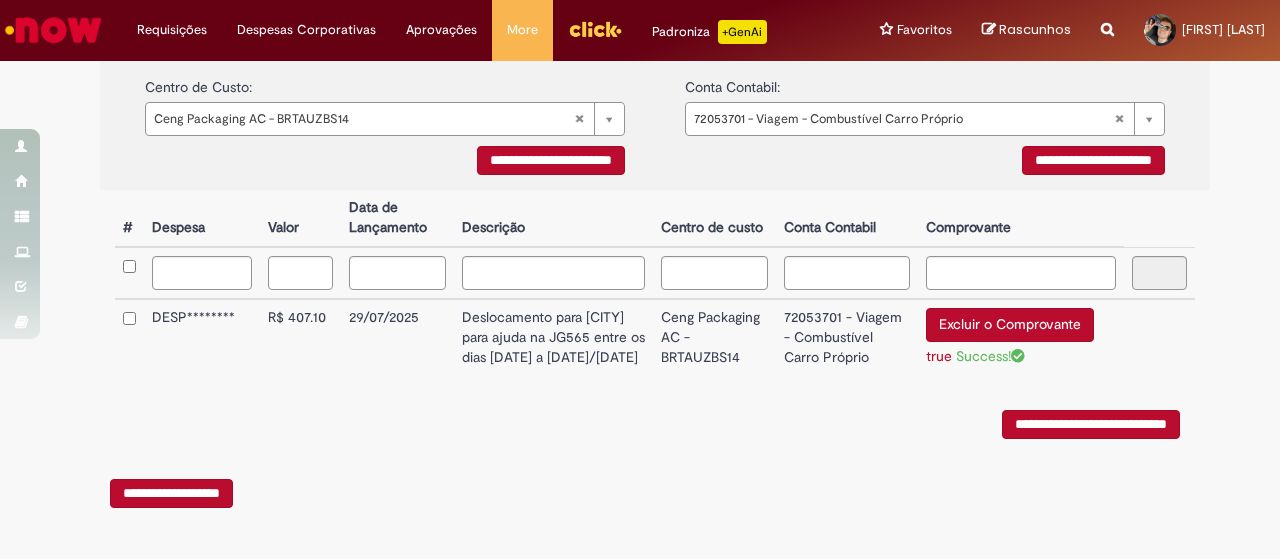 click on "**********" at bounding box center [1091, 424] 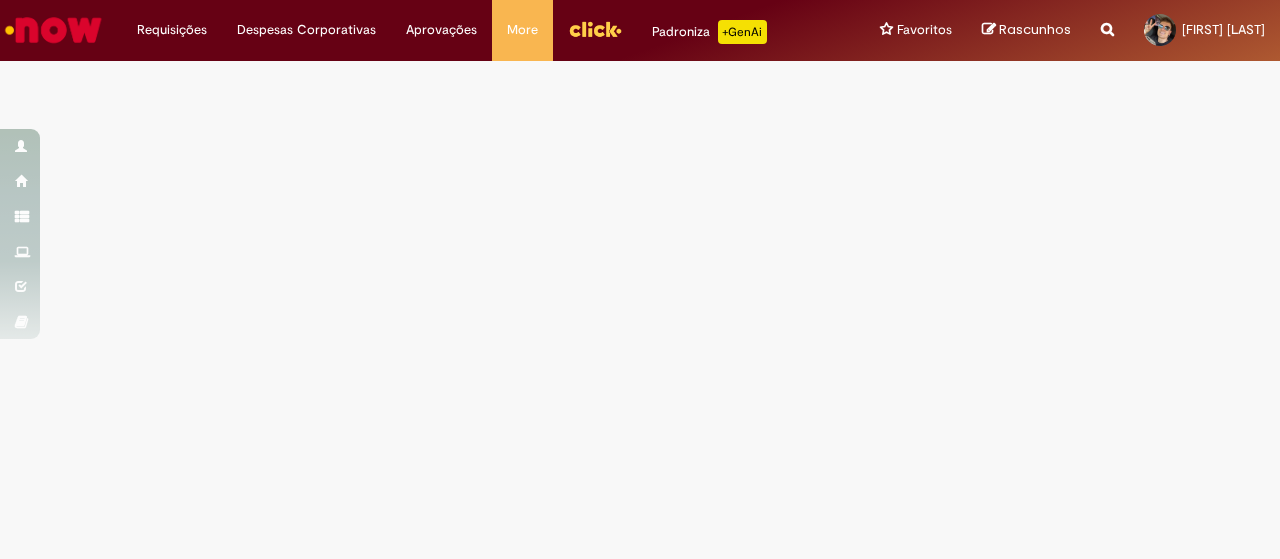 scroll, scrollTop: 0, scrollLeft: 0, axis: both 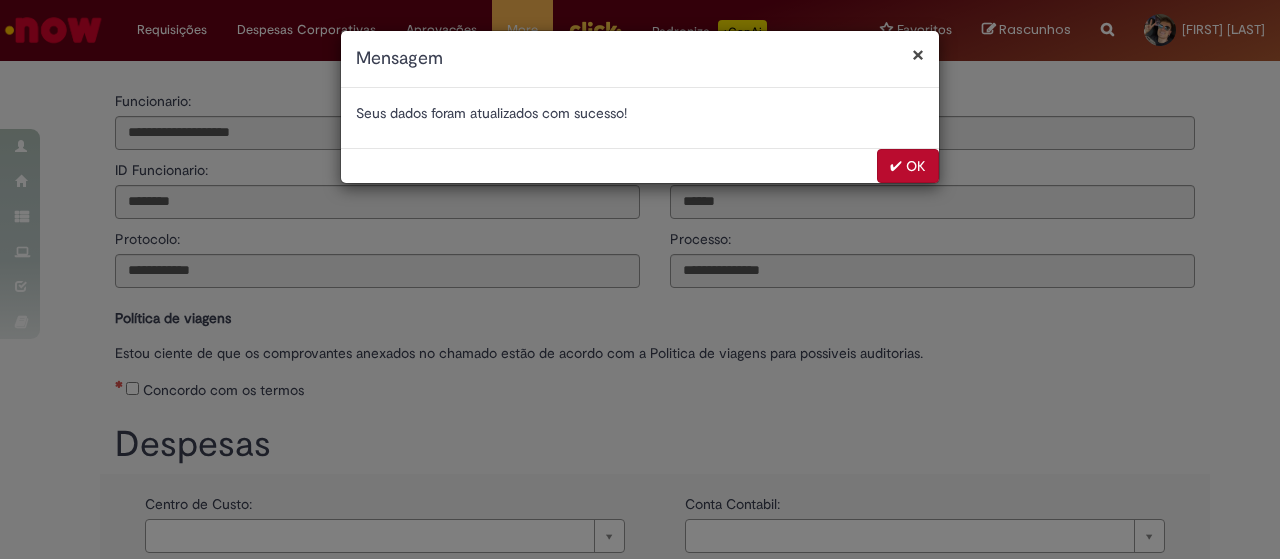 click on "✔ OK" at bounding box center (908, 166) 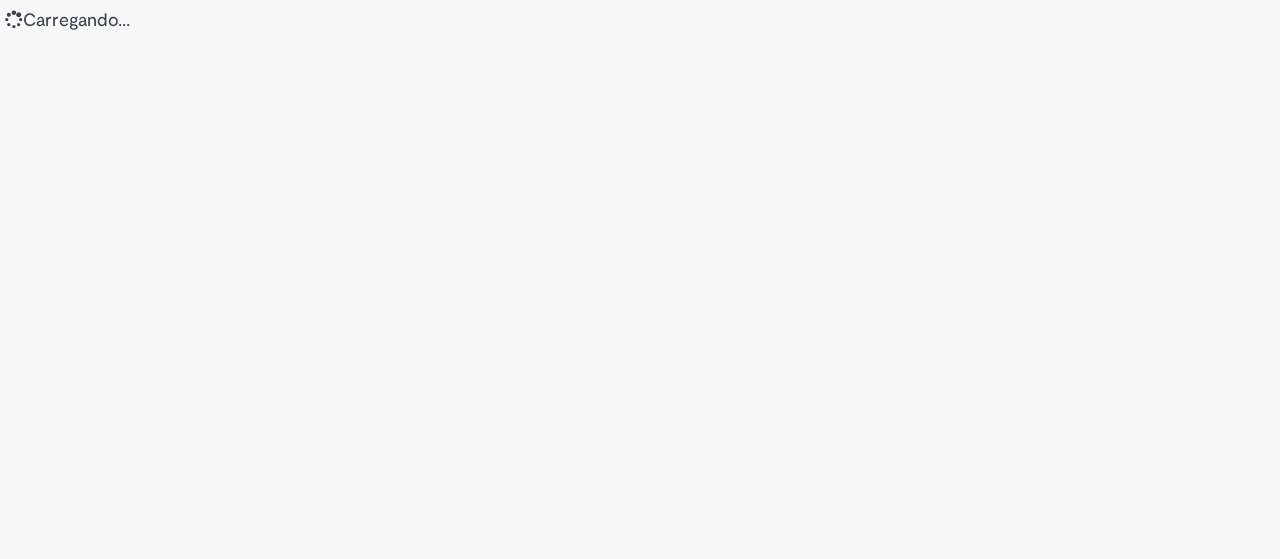 scroll, scrollTop: 0, scrollLeft: 0, axis: both 